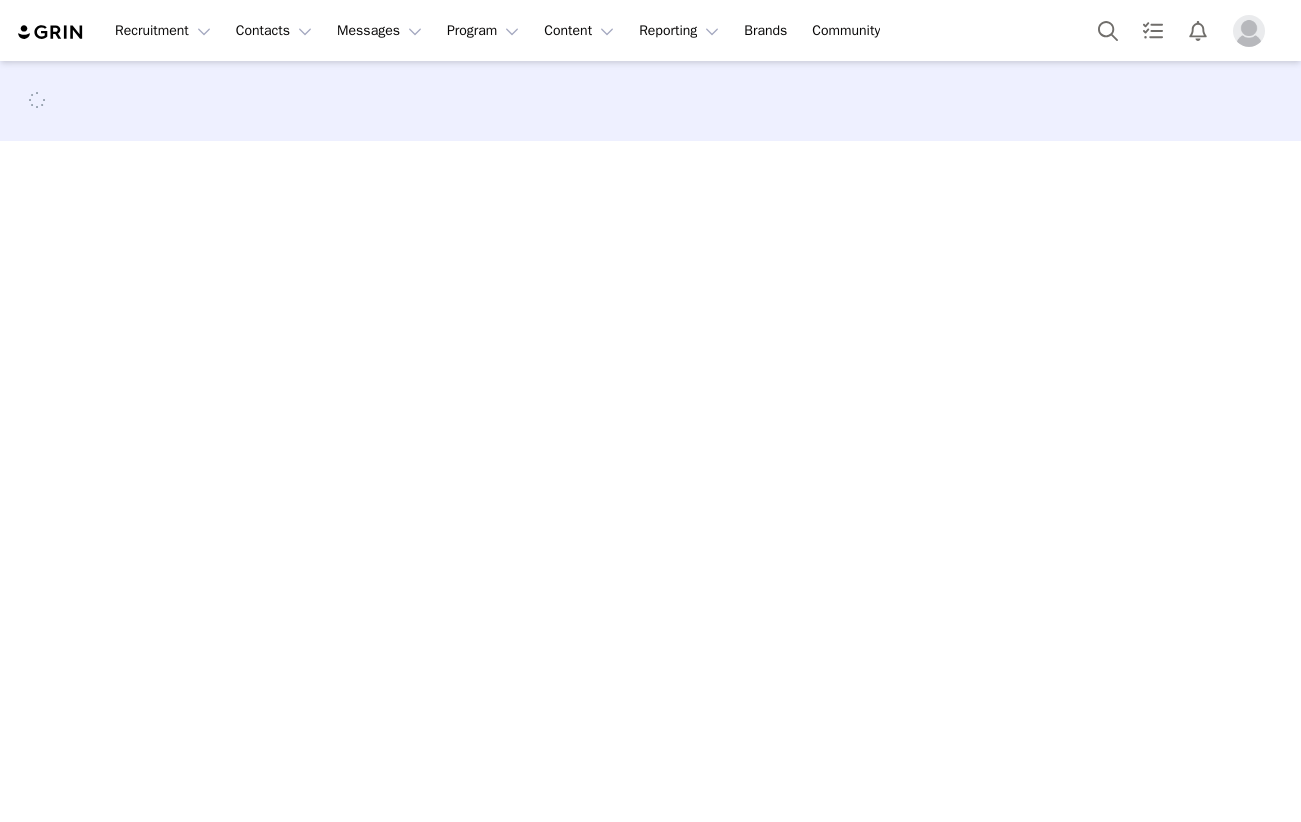 scroll, scrollTop: 0, scrollLeft: 0, axis: both 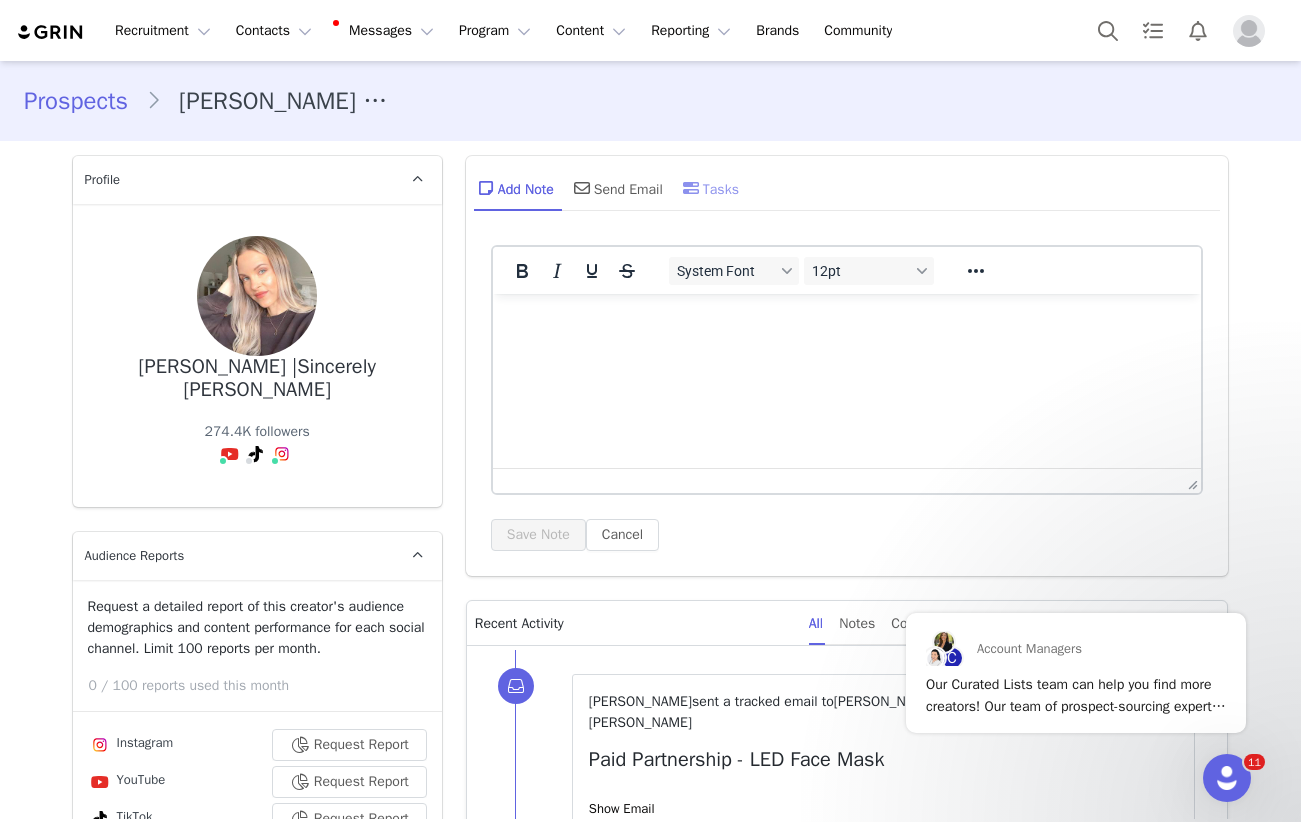 click on "Tasks" at bounding box center (709, 188) 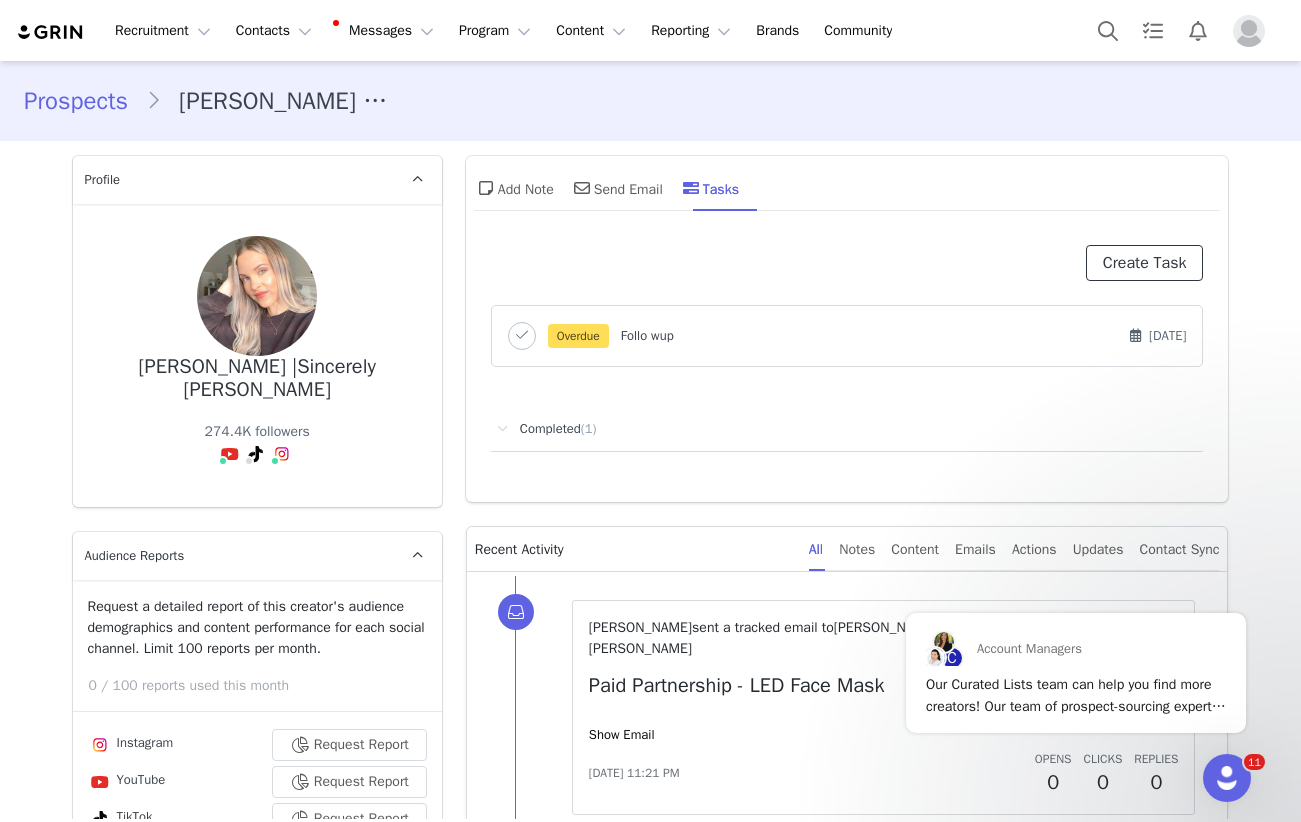 click on "Create Task" at bounding box center [1145, 263] 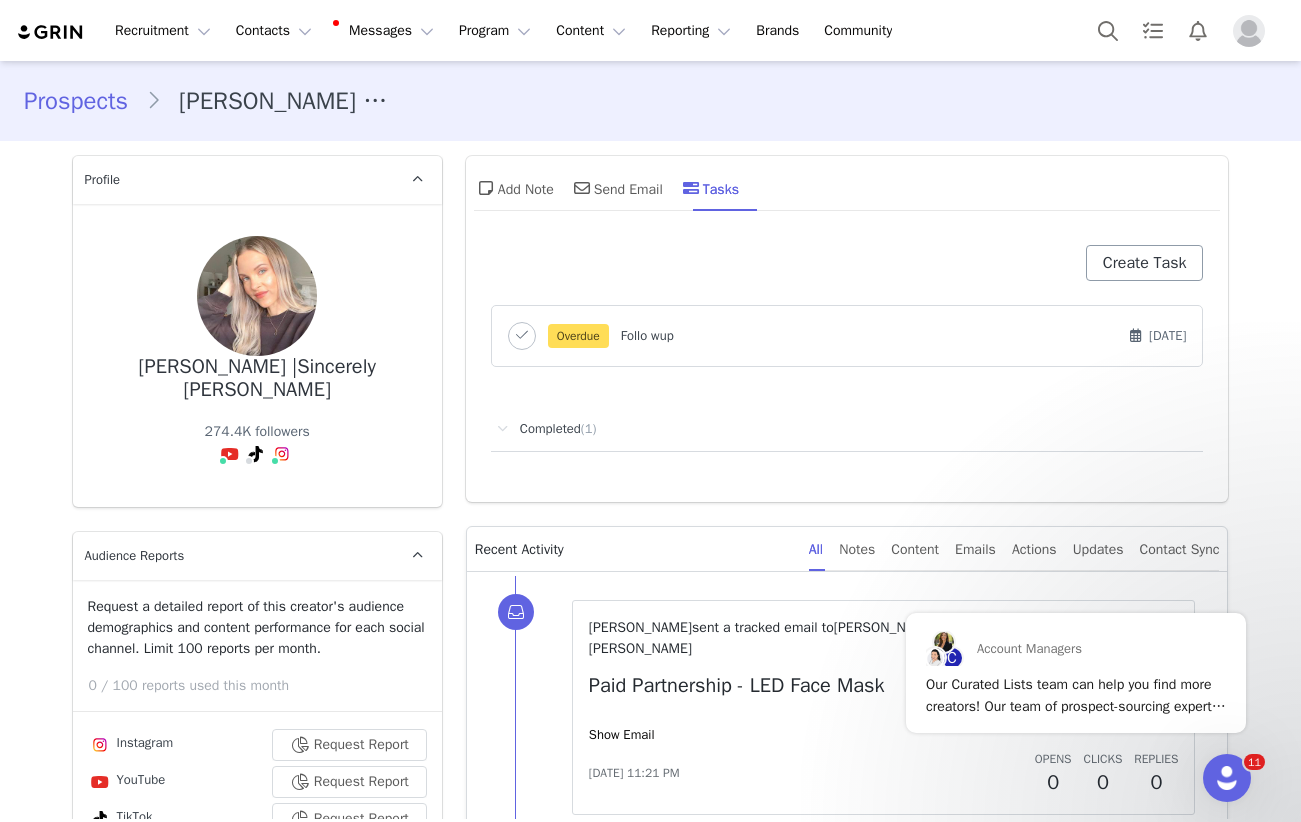 select on "[DATE]" 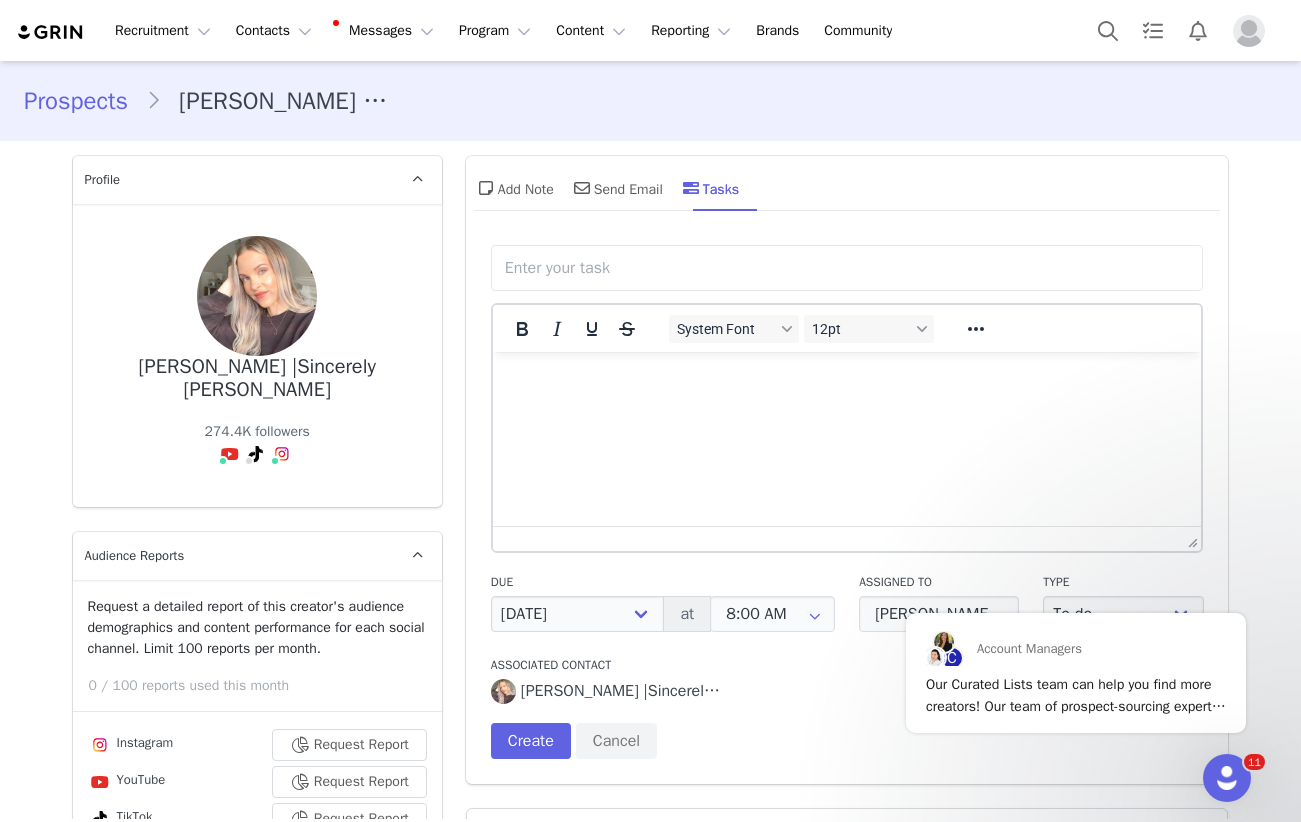 scroll, scrollTop: 0, scrollLeft: 0, axis: both 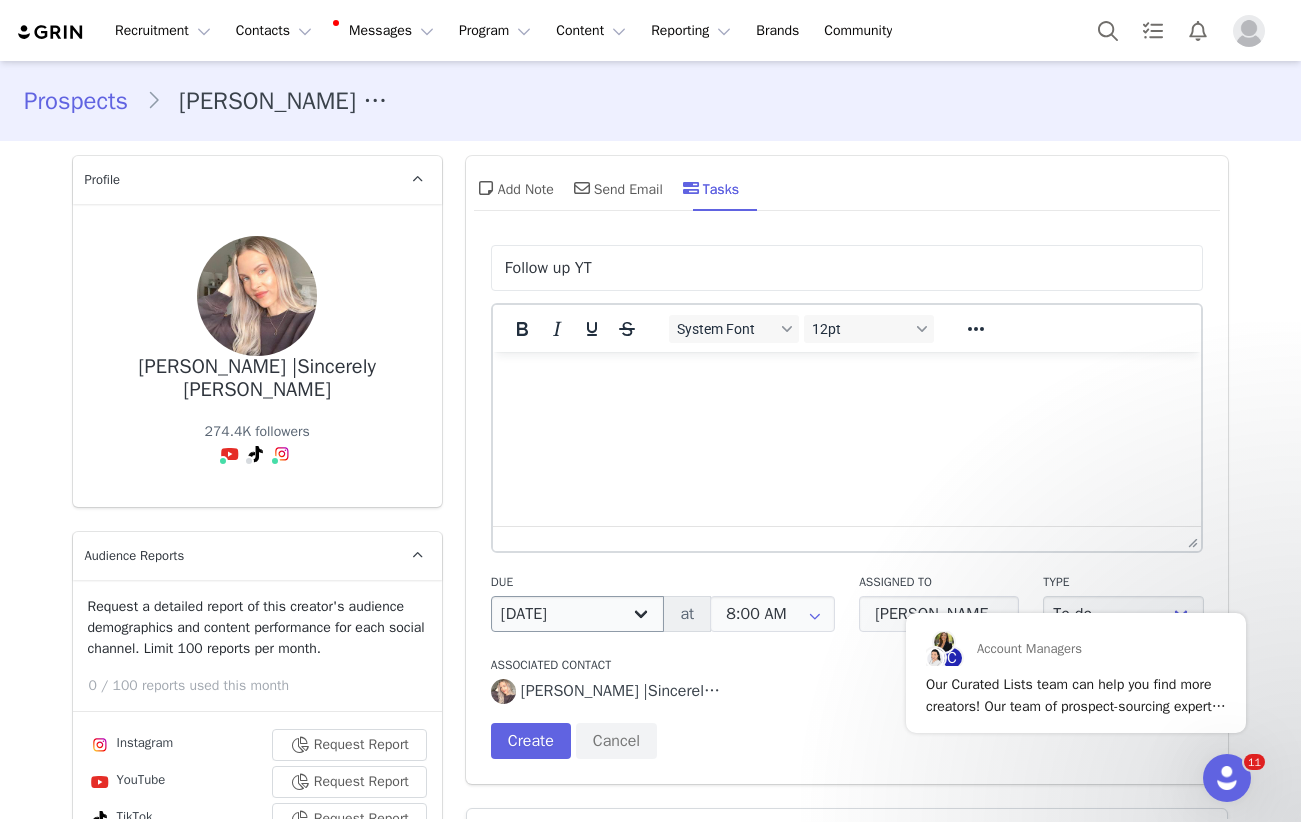 type on "Follow up YT" 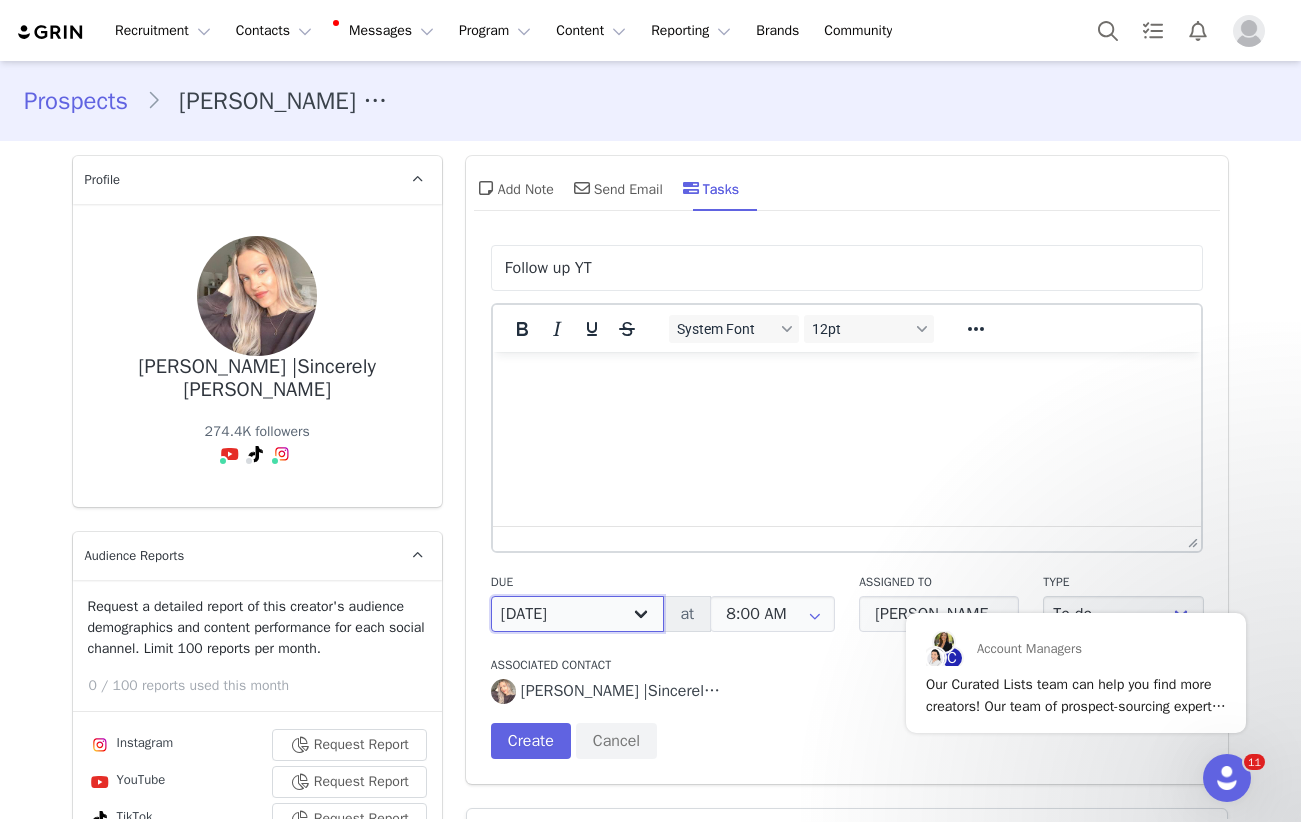 click on "[DATE]   [DATE]   [DATE]   [DATE]   Next week   [DATE]   Next month   Custom" at bounding box center [578, 614] 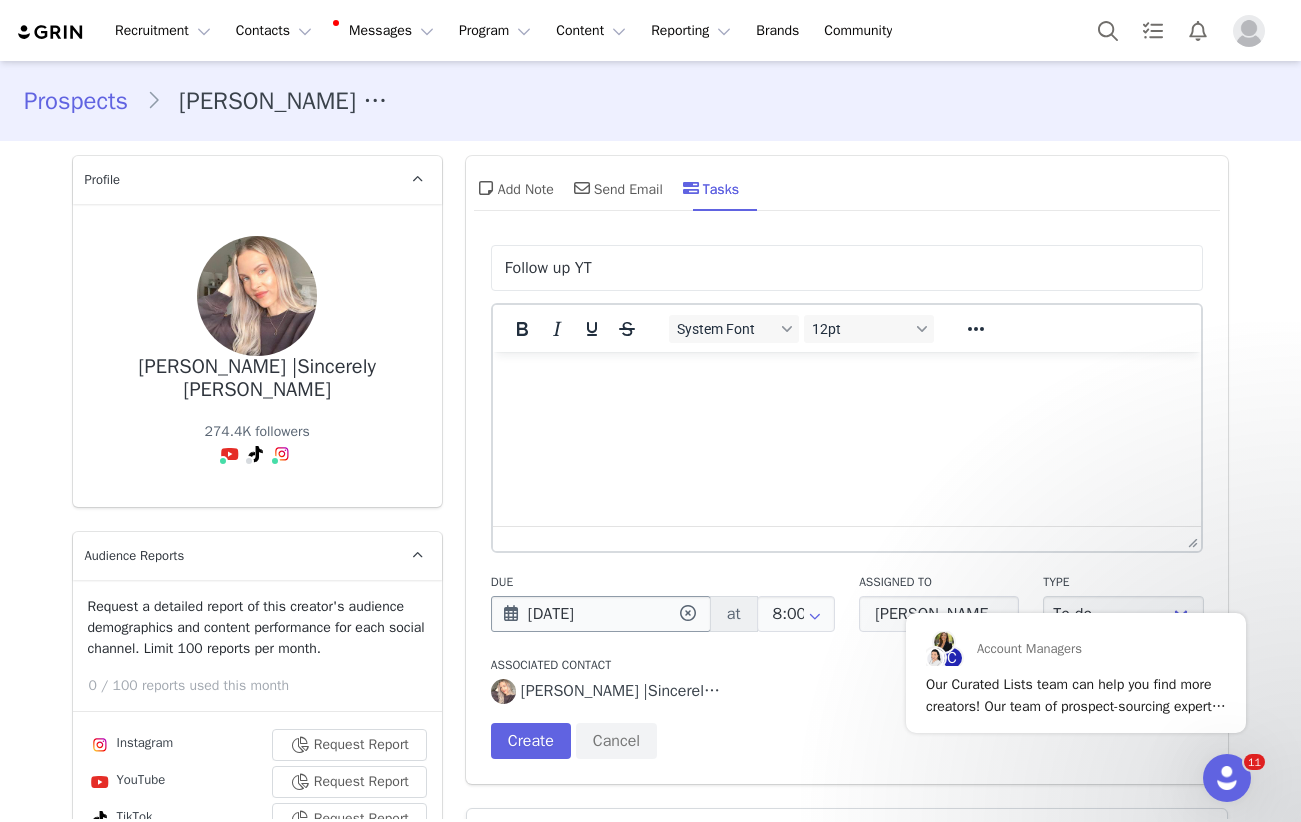 click on "[DATE]" at bounding box center [601, 614] 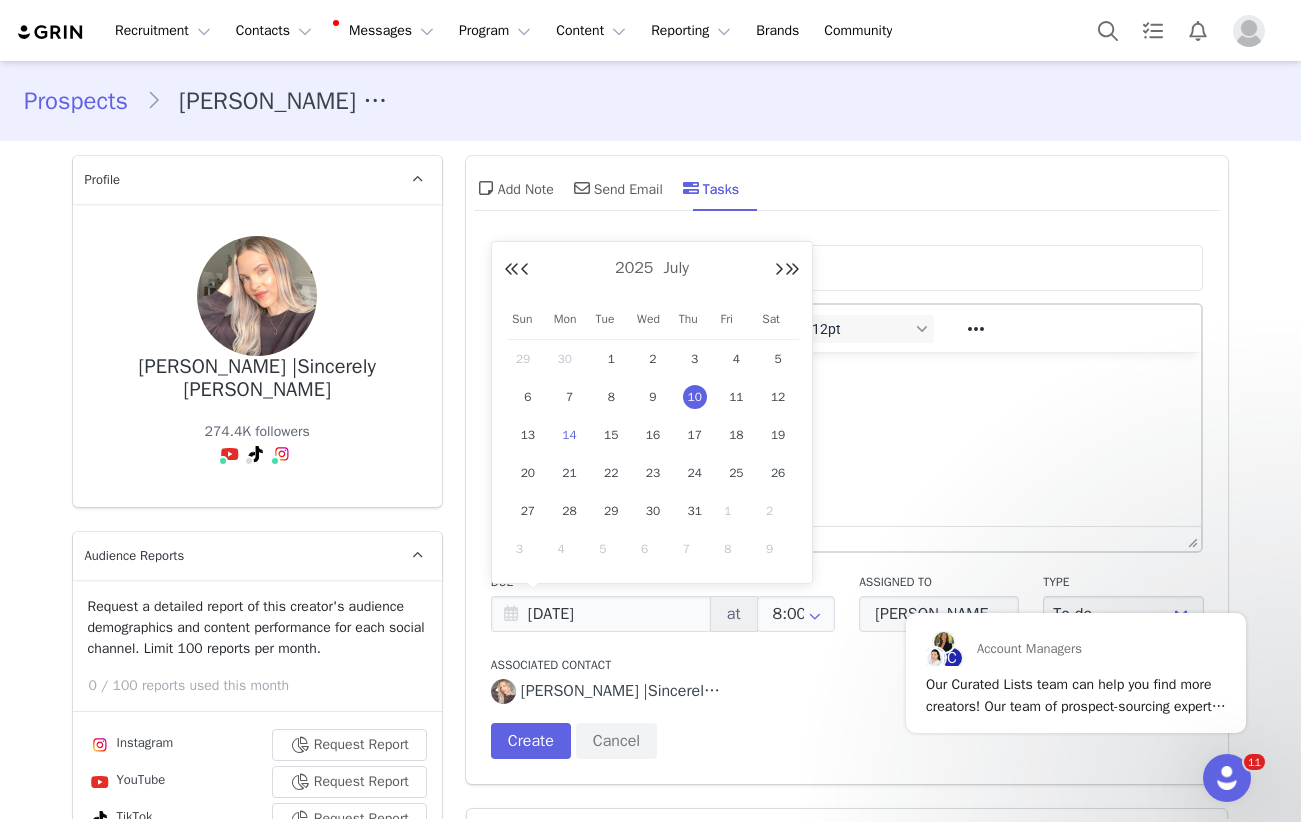 click on "14" at bounding box center (570, 435) 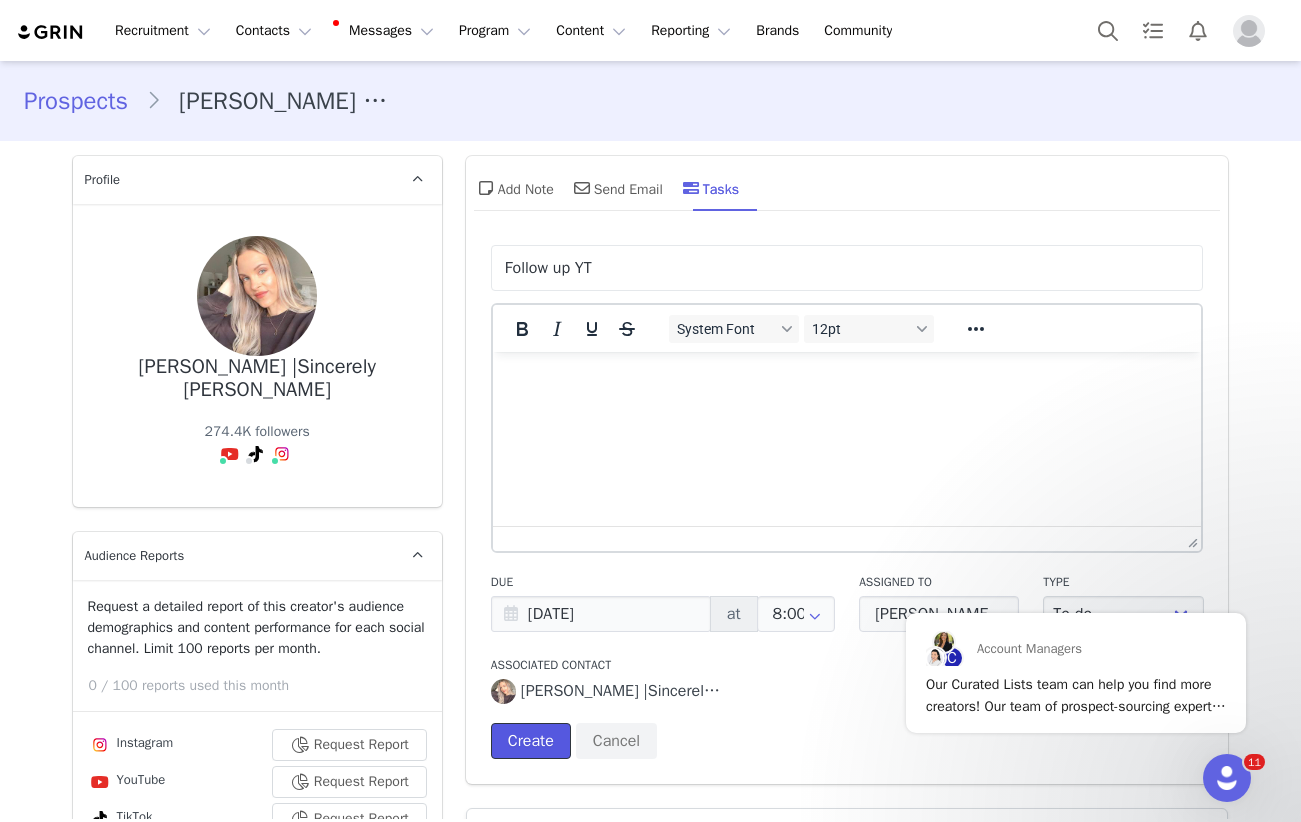 click on "Create" at bounding box center (531, 741) 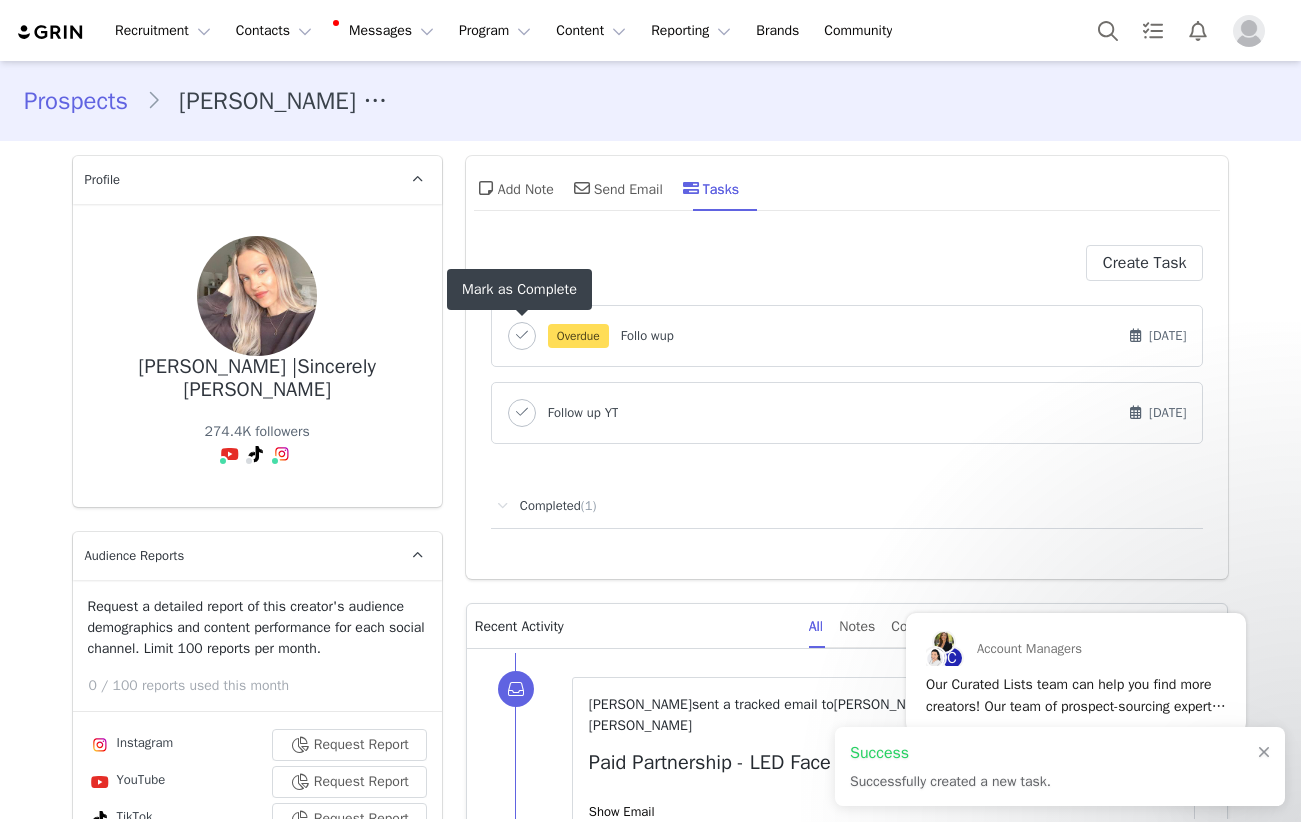 click at bounding box center [522, 336] 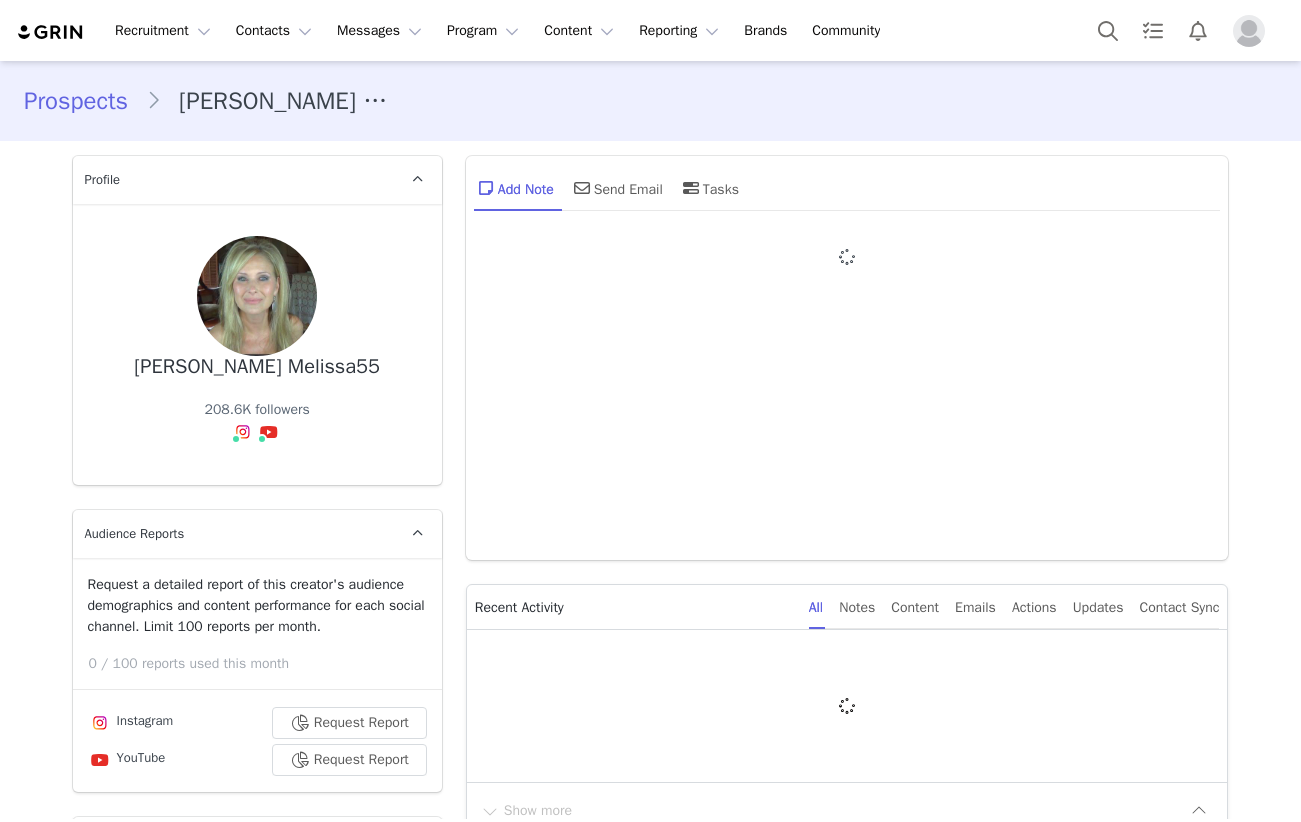 scroll, scrollTop: 0, scrollLeft: 0, axis: both 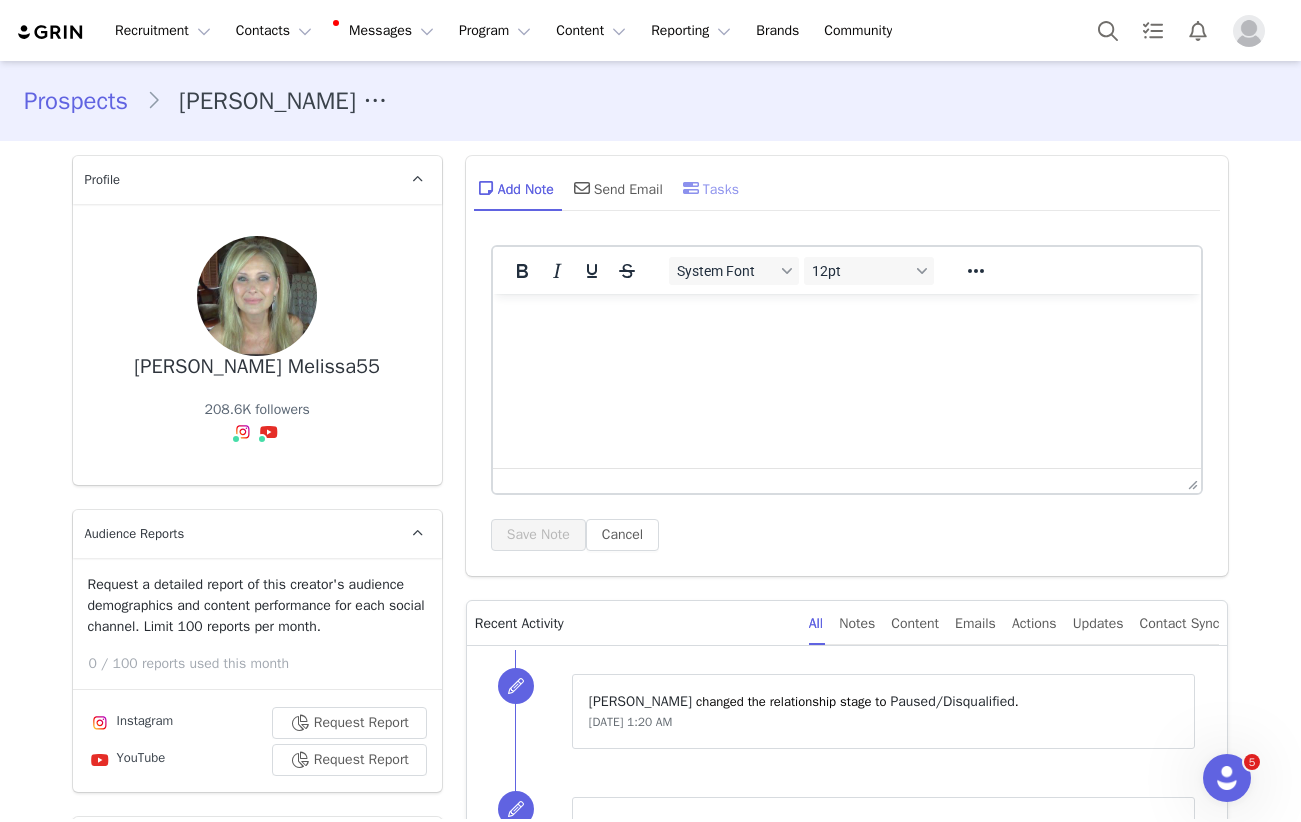 click on "Tasks" at bounding box center (709, 188) 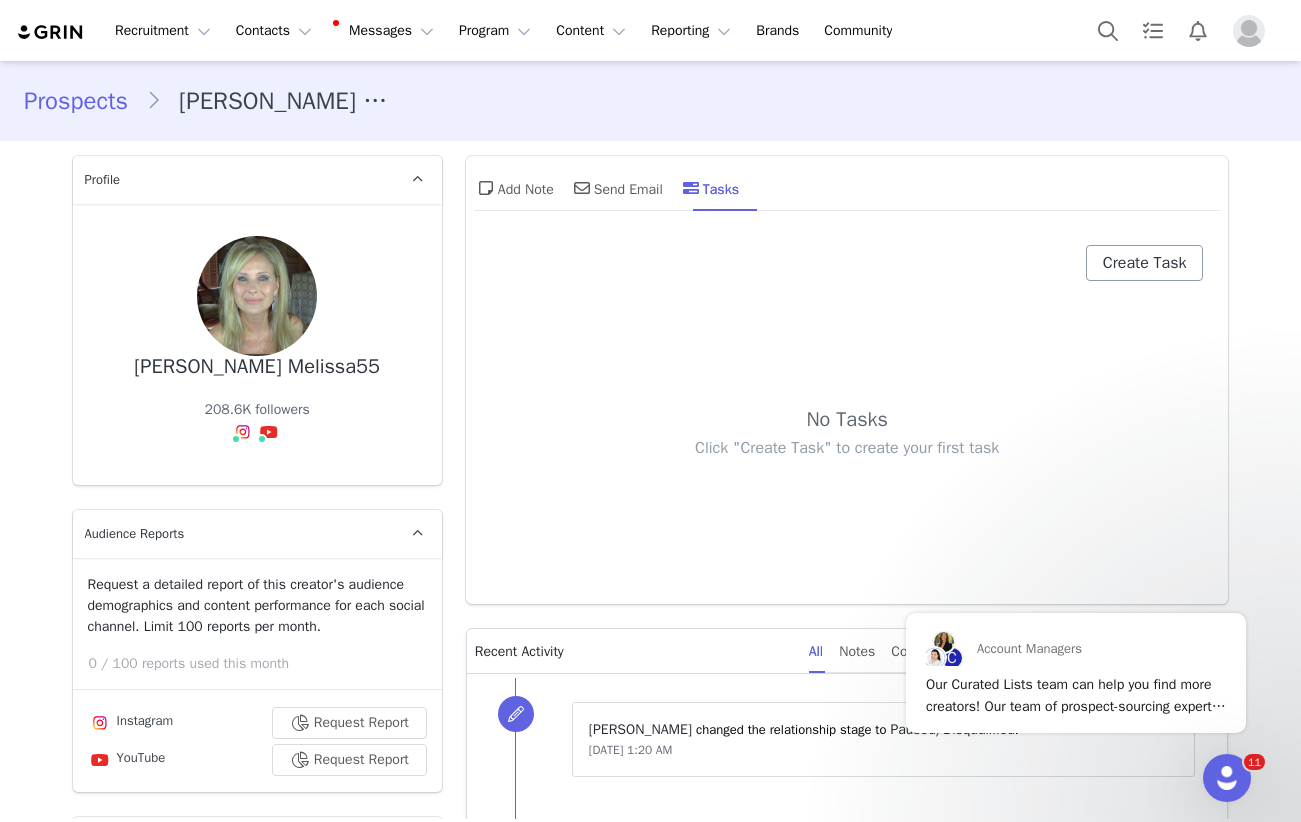 scroll, scrollTop: 0, scrollLeft: 0, axis: both 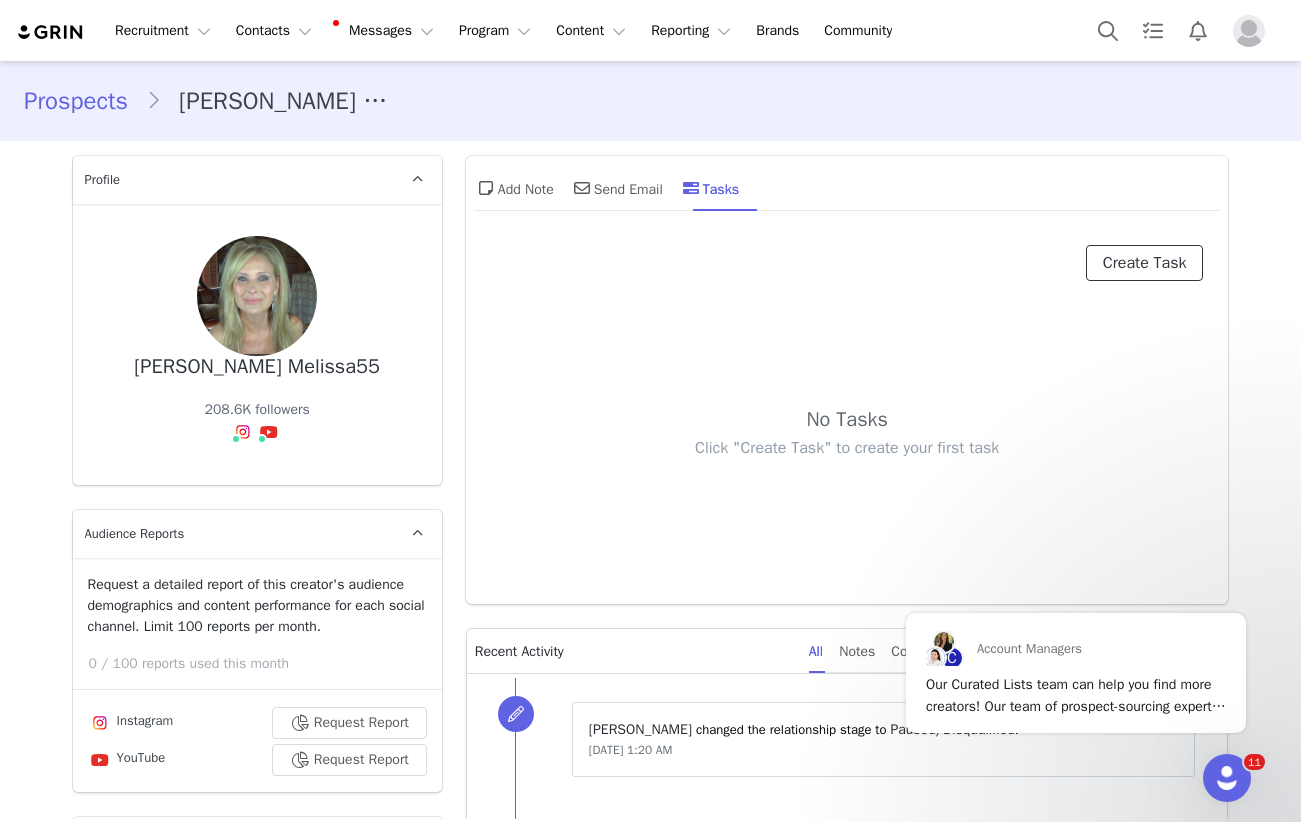 click on "Create Task" at bounding box center [1145, 263] 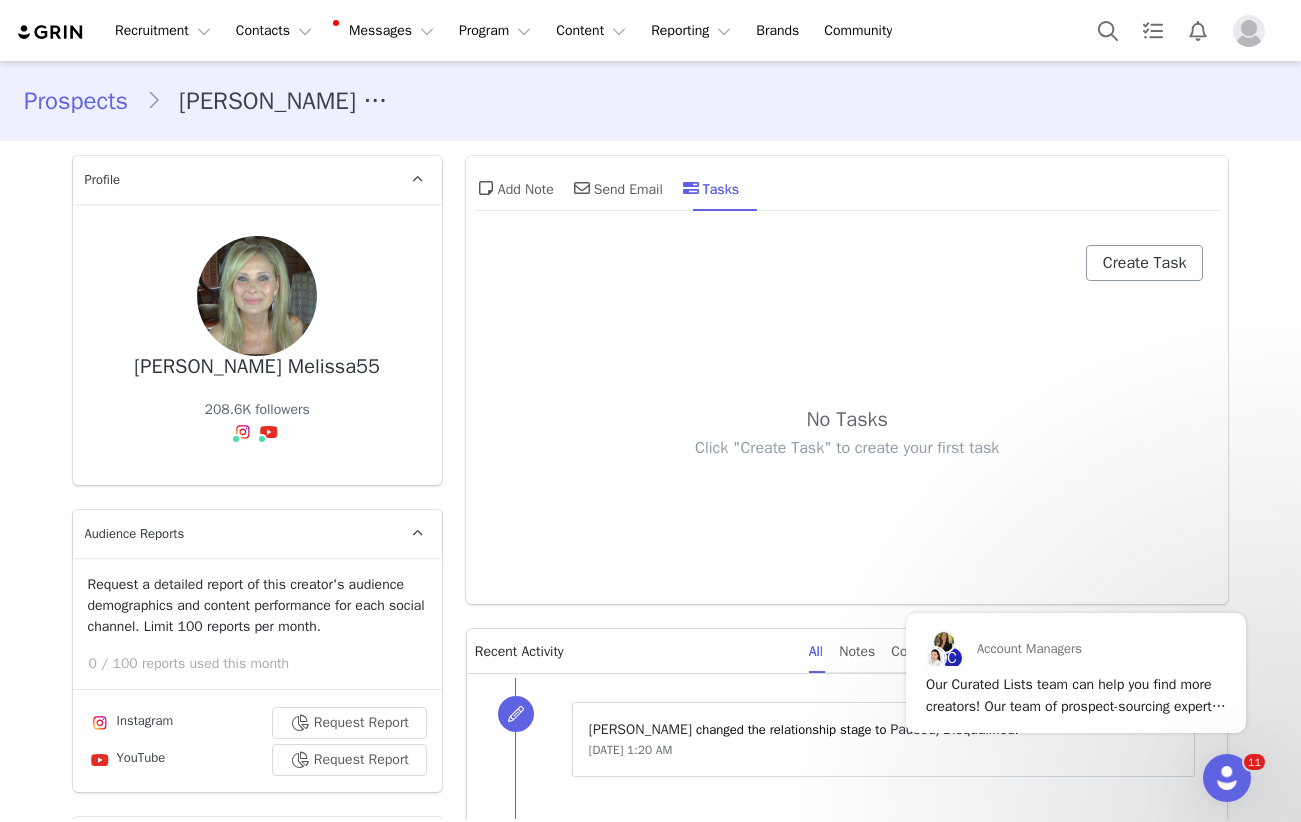 select on "[DATE]" 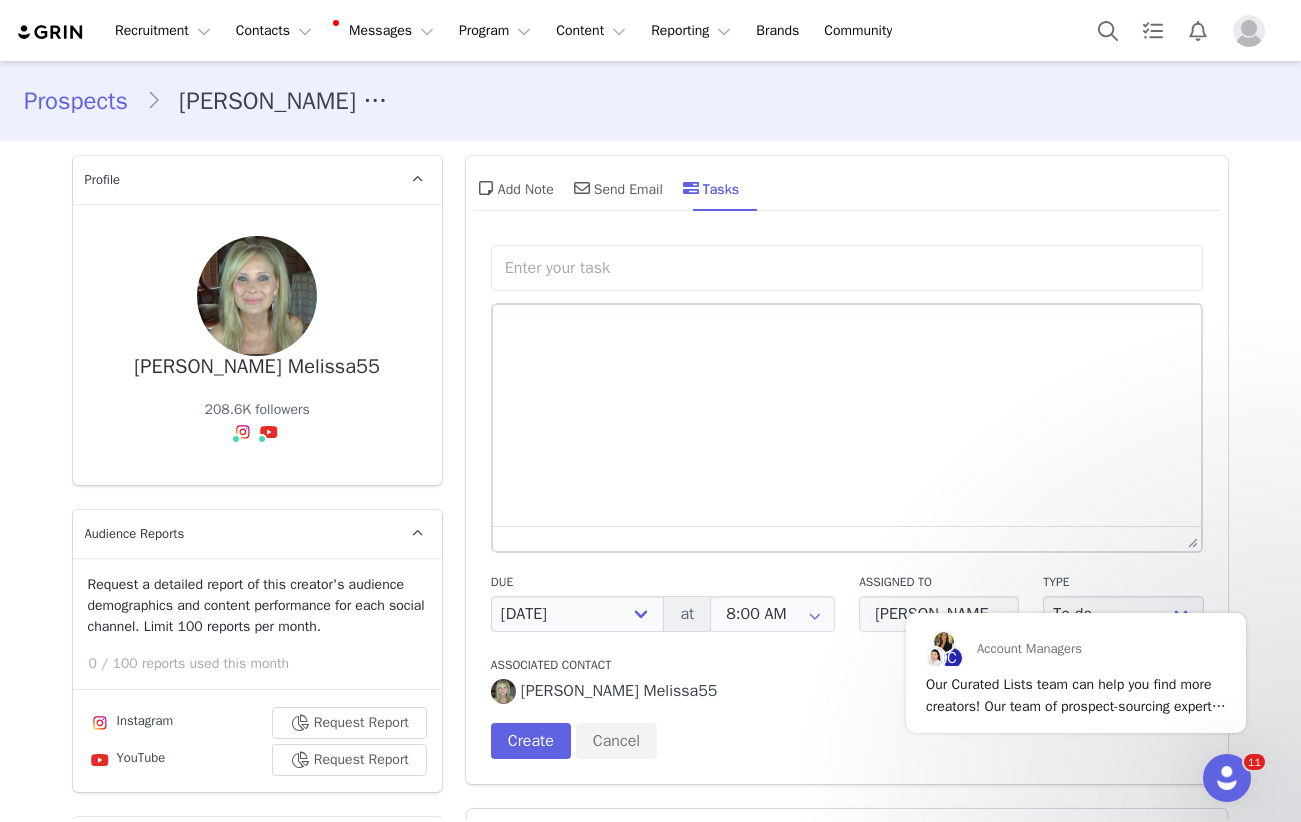 scroll, scrollTop: 0, scrollLeft: 0, axis: both 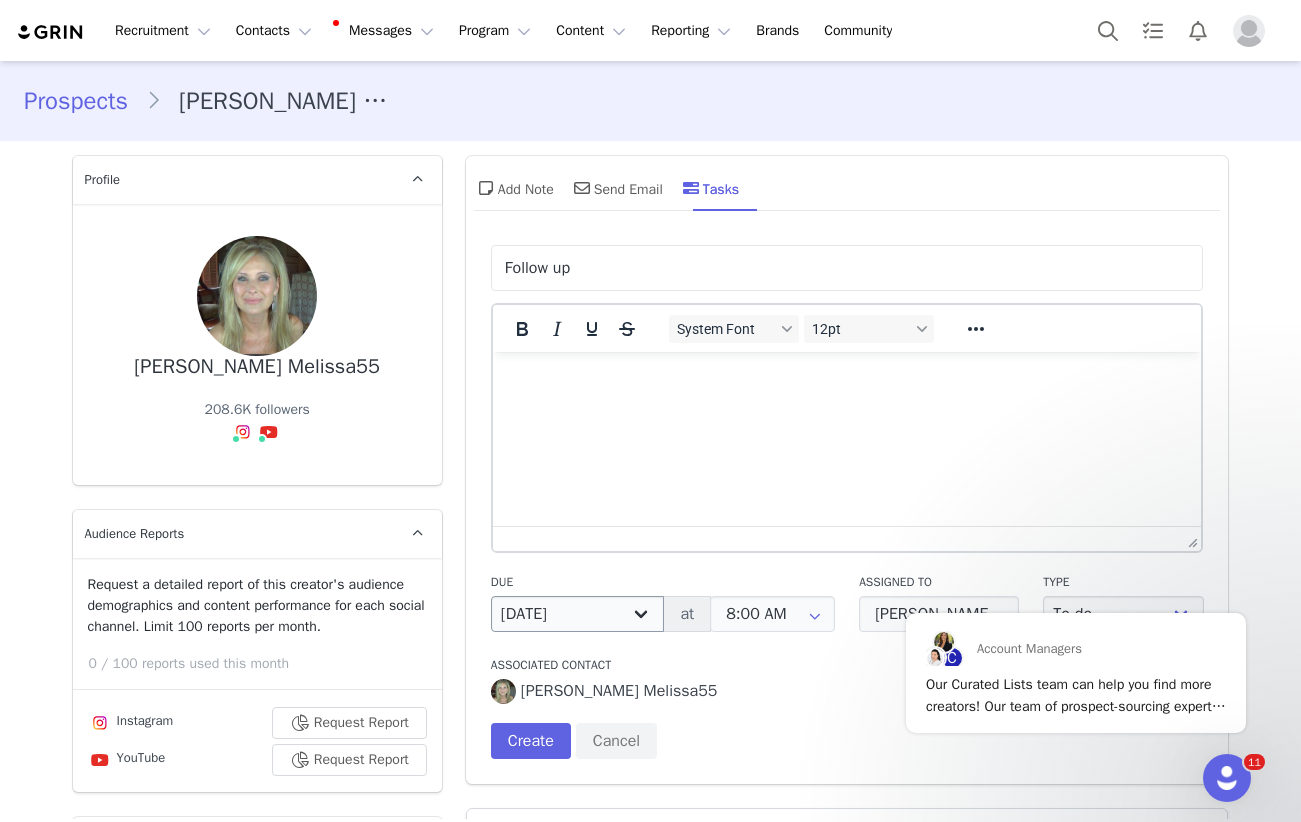 type on "Follow up" 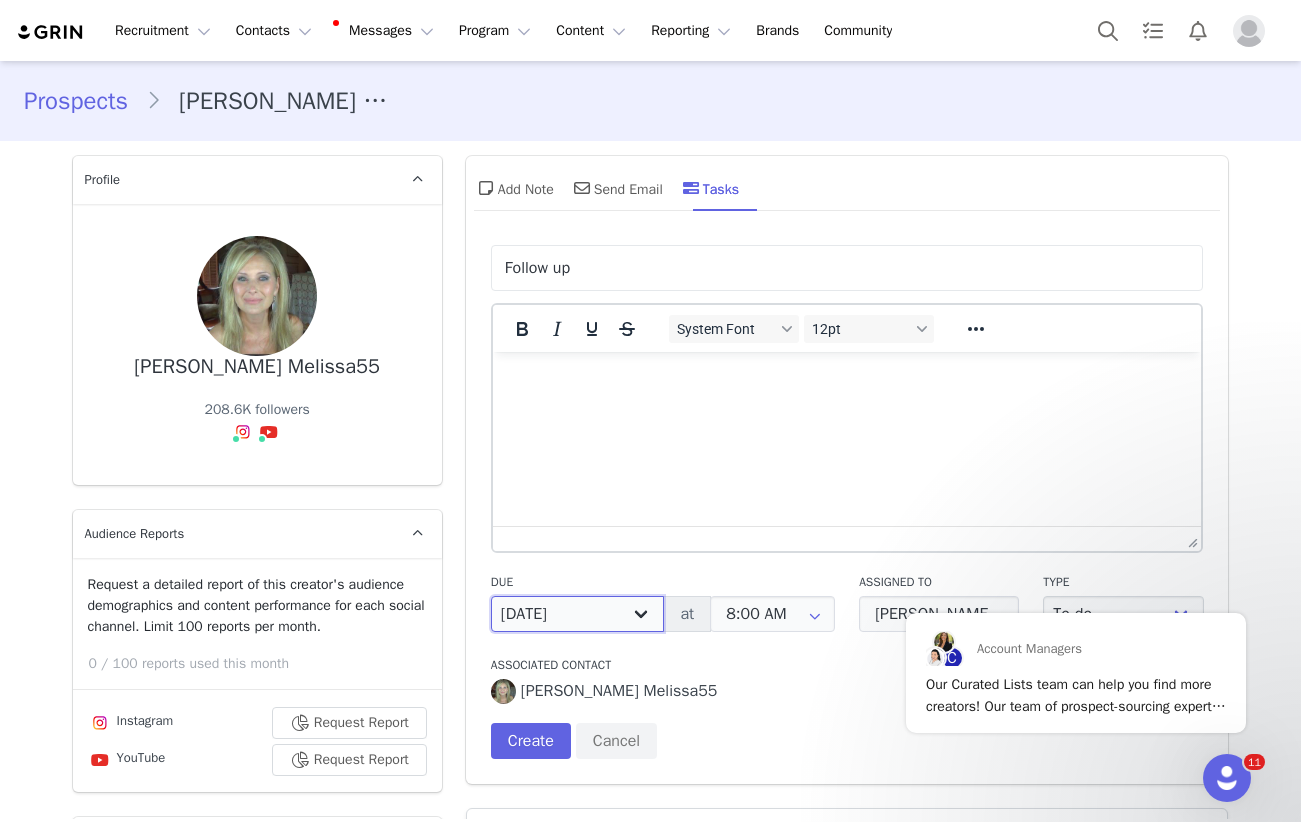click on "[DATE]   [DATE]   [DATE]   [DATE]   Next week   [DATE]   Next month   Custom" at bounding box center [578, 614] 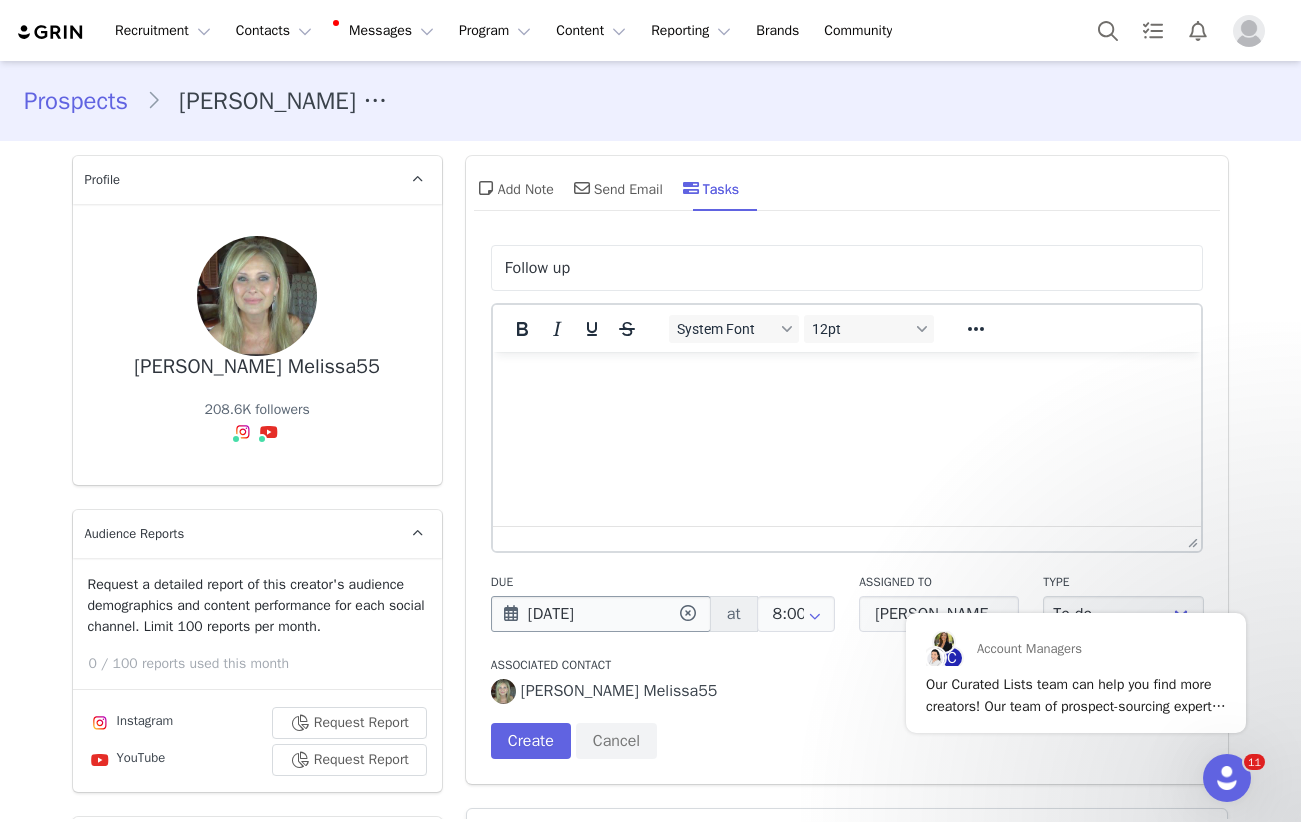 click on "[DATE]" at bounding box center (601, 614) 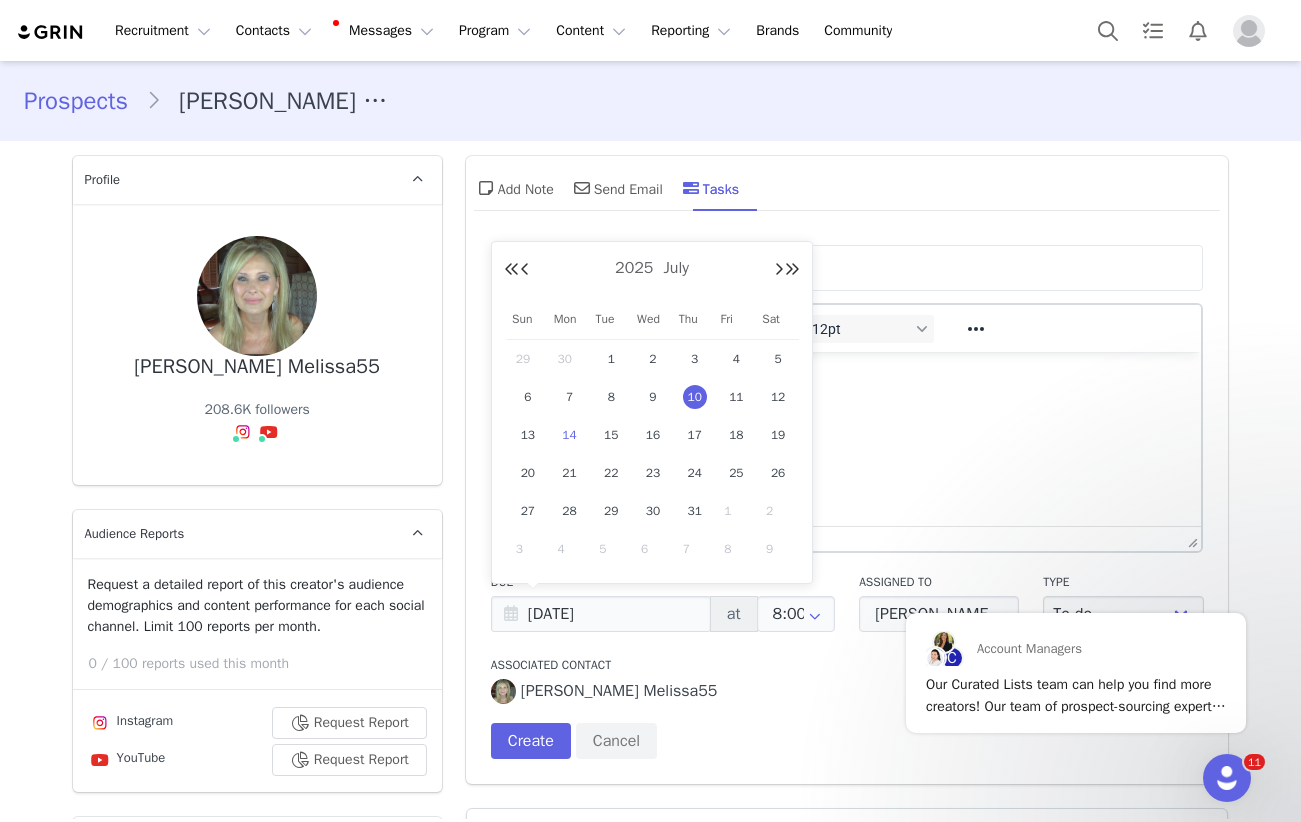 click on "14" at bounding box center (570, 435) 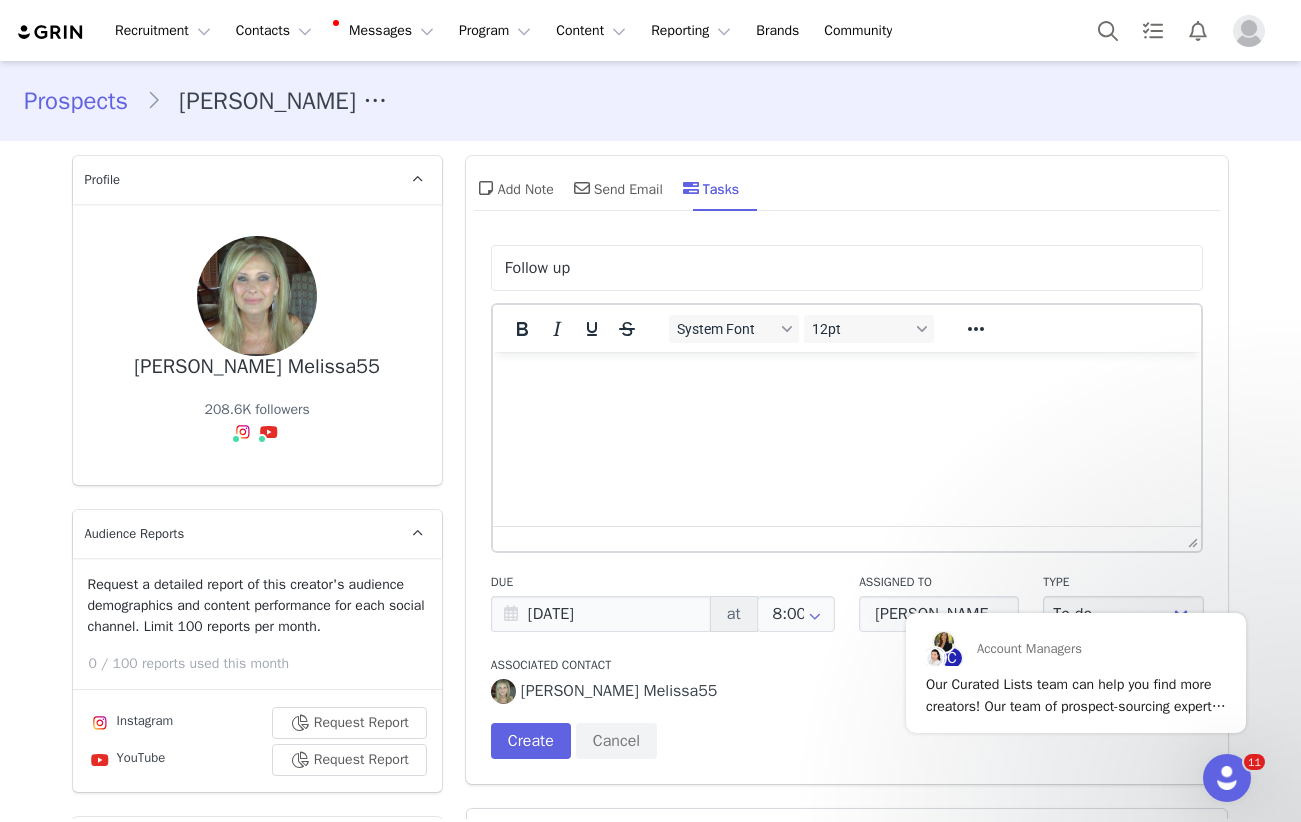 click on "Follow up" at bounding box center [847, 268] 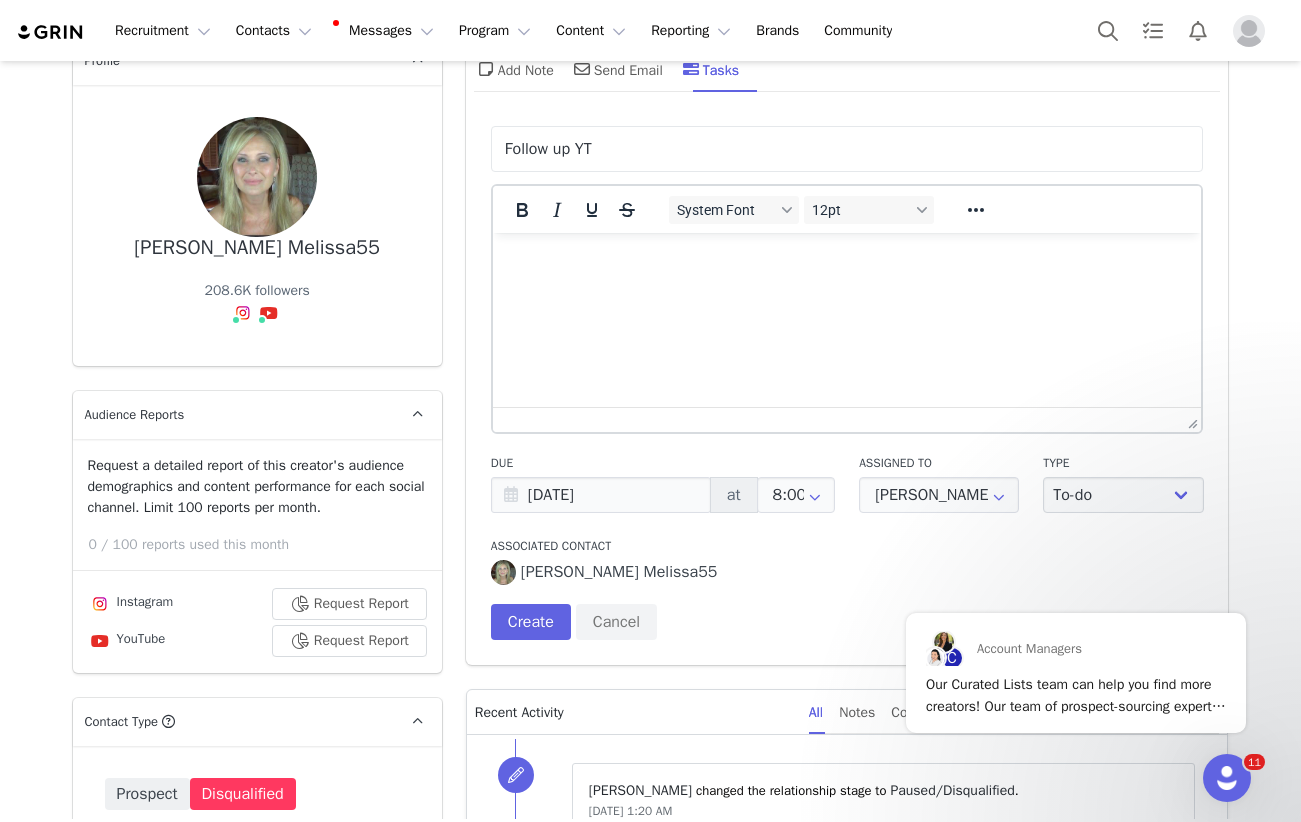 scroll, scrollTop: 181, scrollLeft: 0, axis: vertical 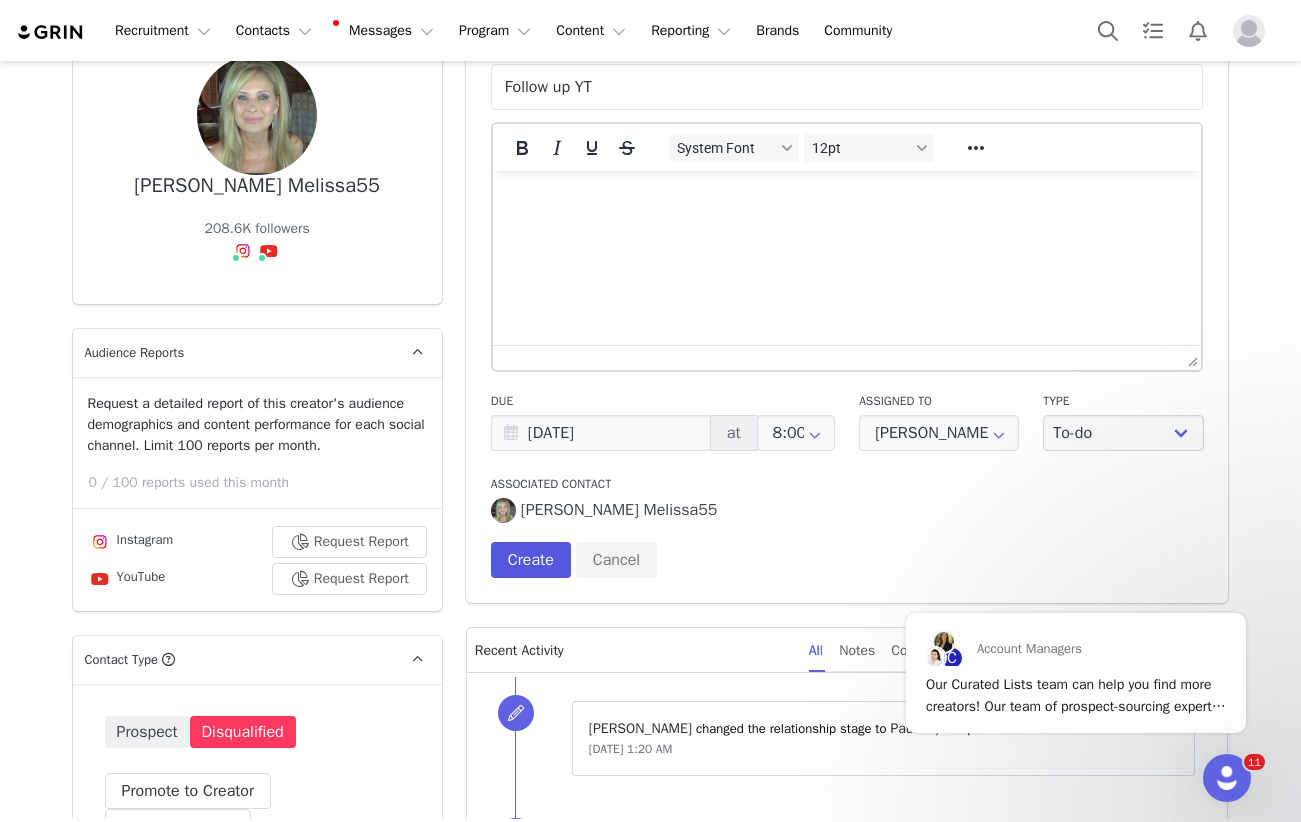 type on "Follow up YT" 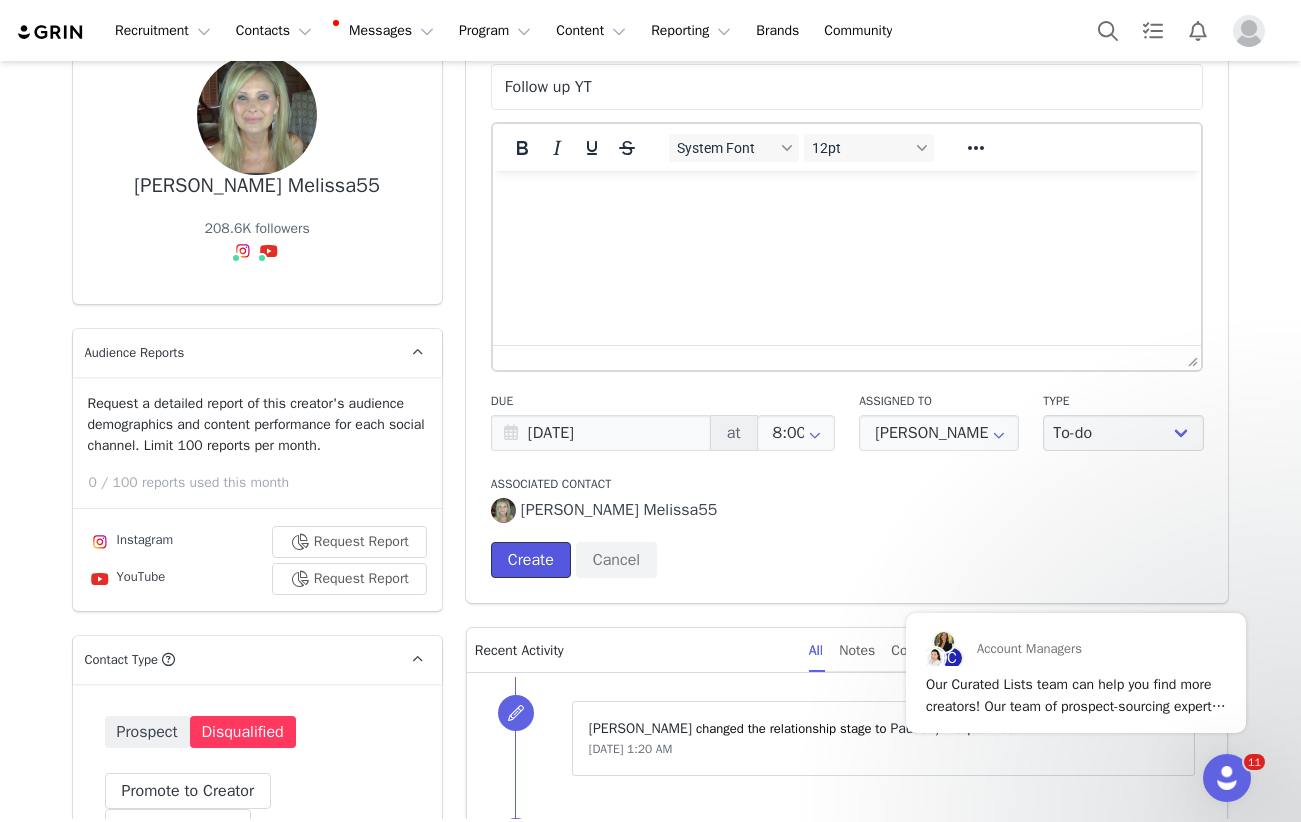 click on "Create" at bounding box center (531, 560) 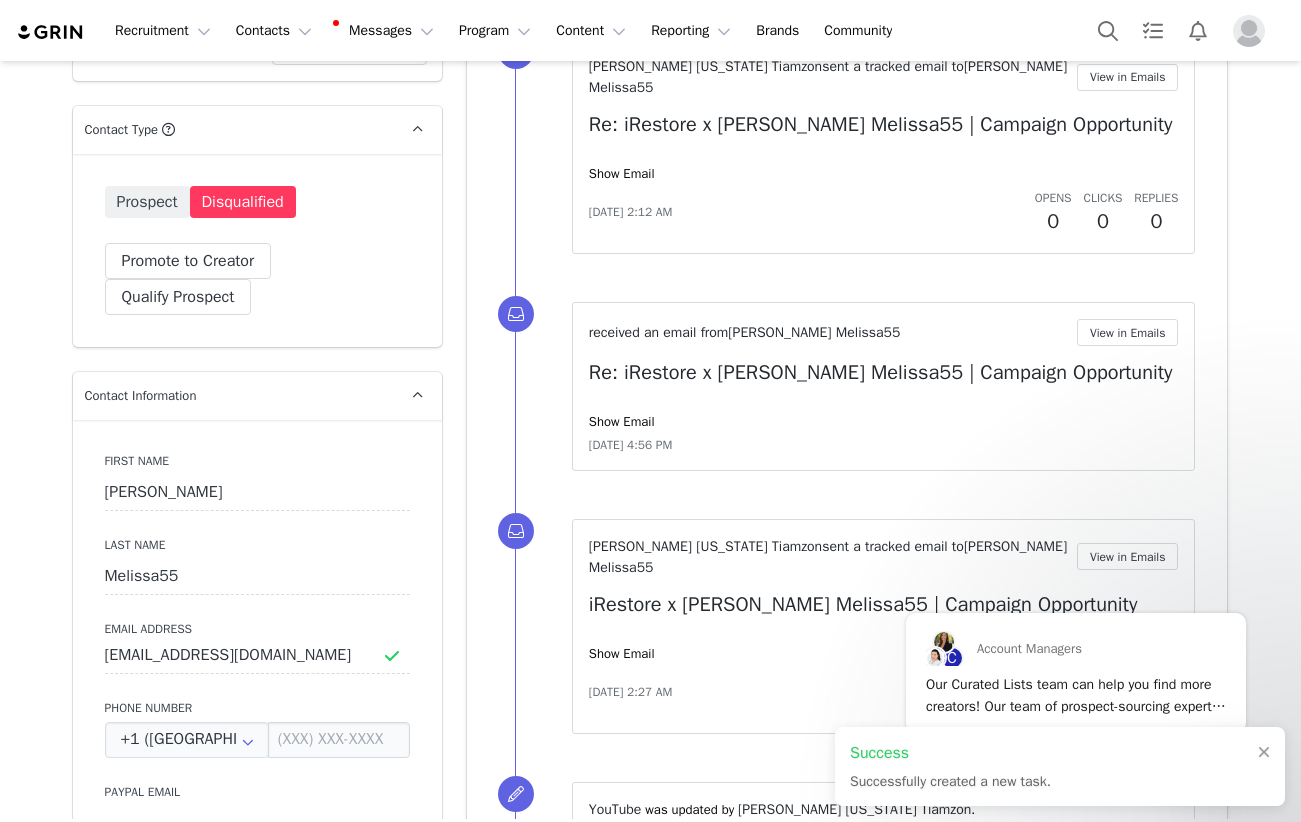 scroll, scrollTop: 756, scrollLeft: 0, axis: vertical 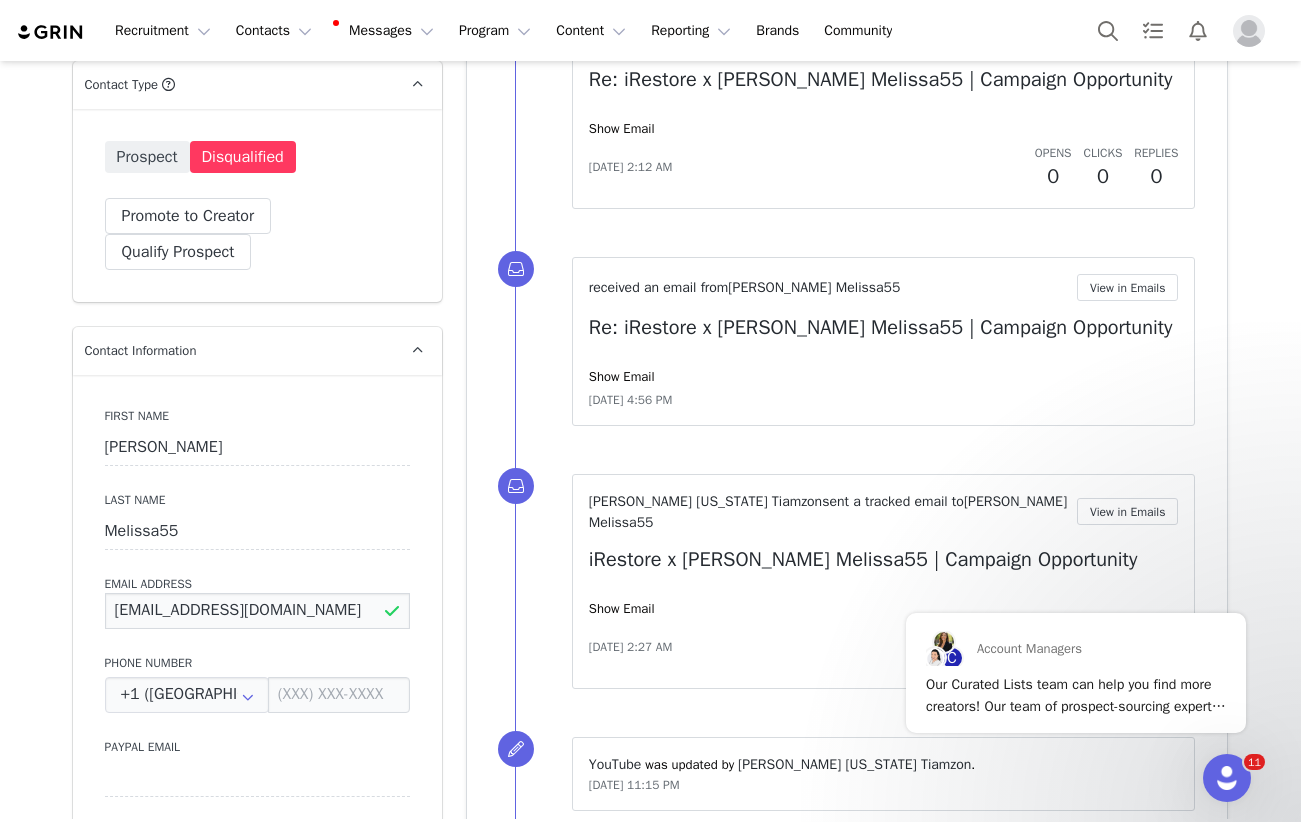 click on "[EMAIL_ADDRESS][DOMAIN_NAME]" at bounding box center [257, 611] 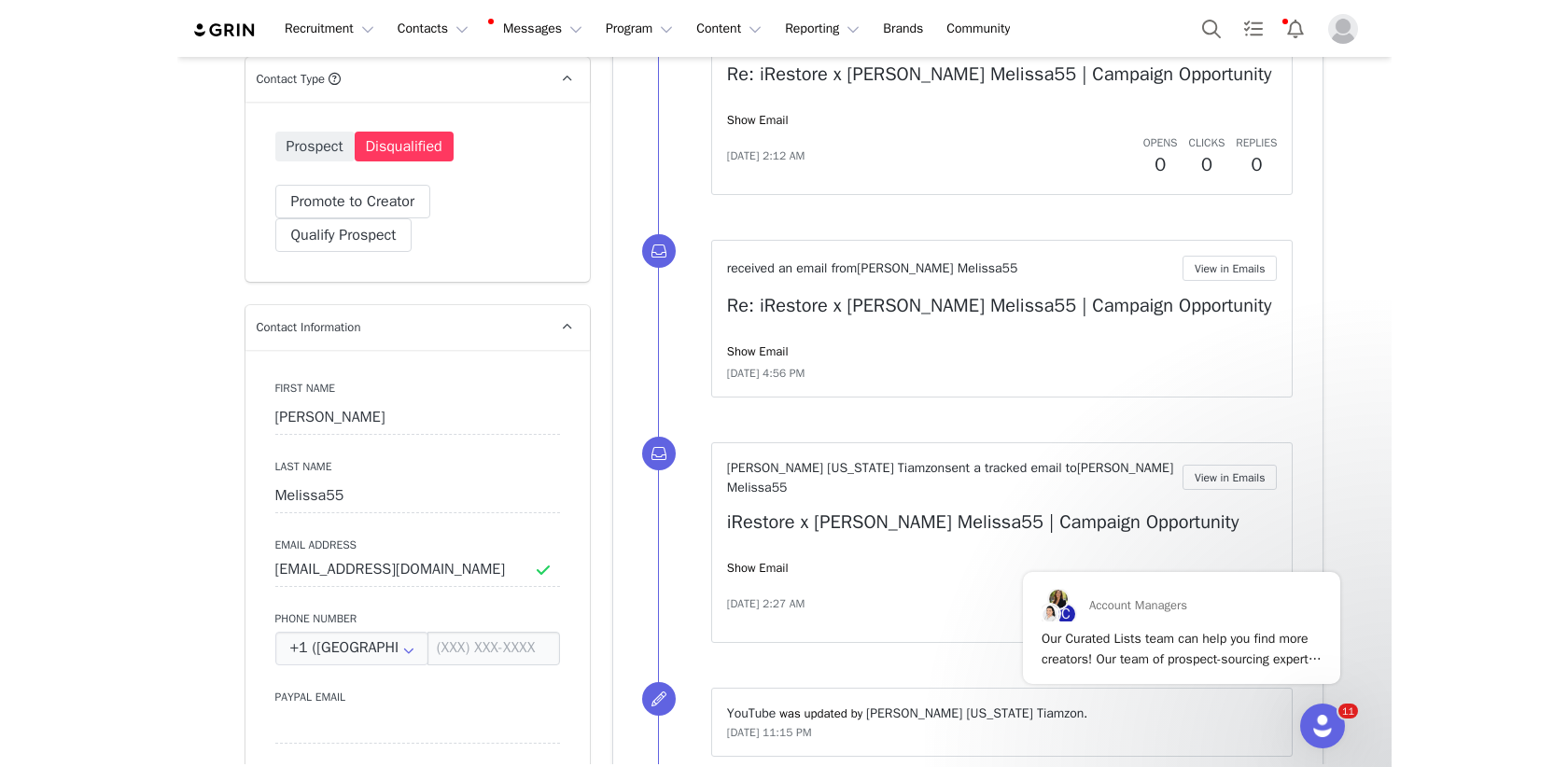 scroll, scrollTop: 0, scrollLeft: 0, axis: both 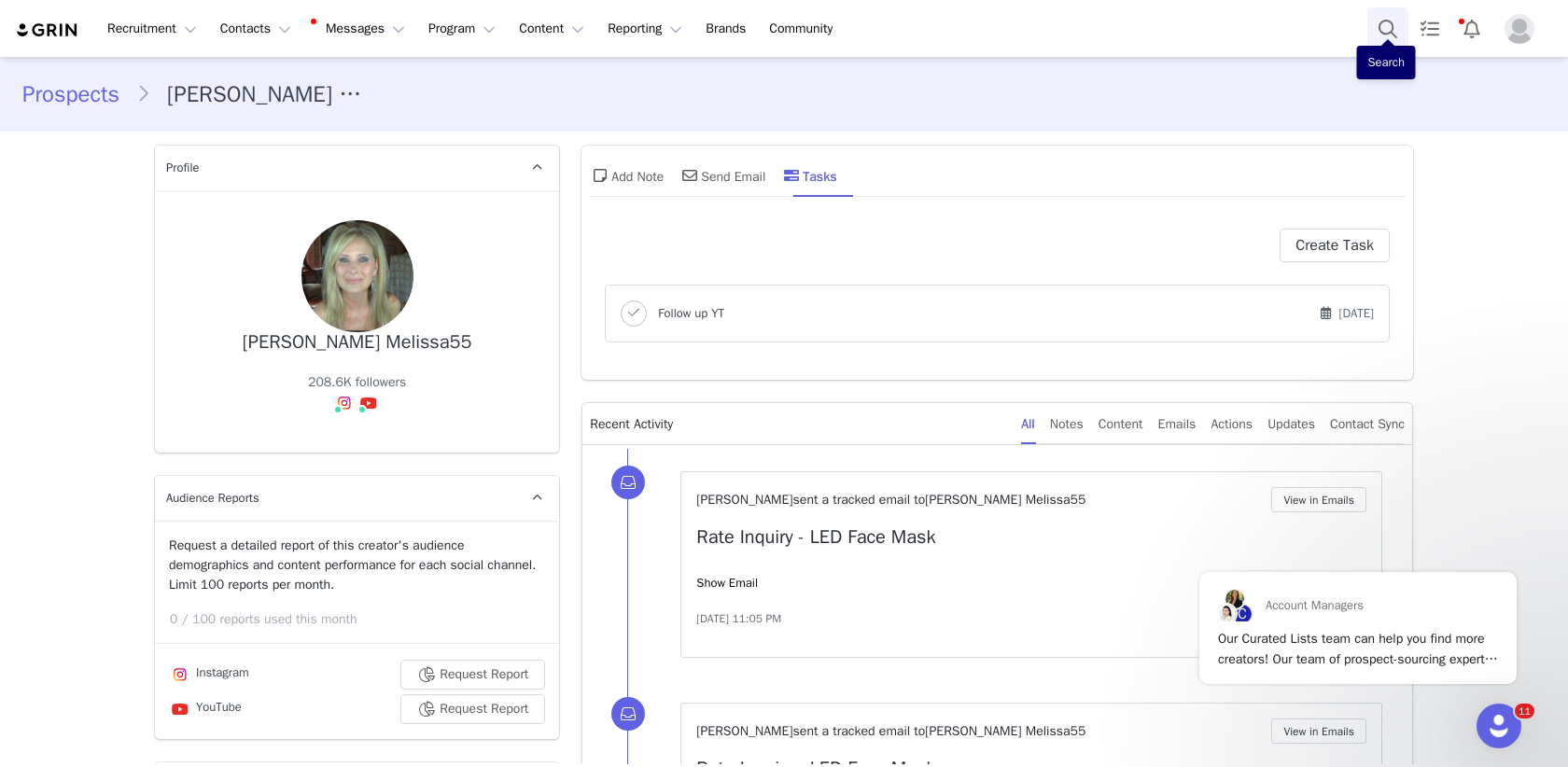 click at bounding box center (1388, 28) 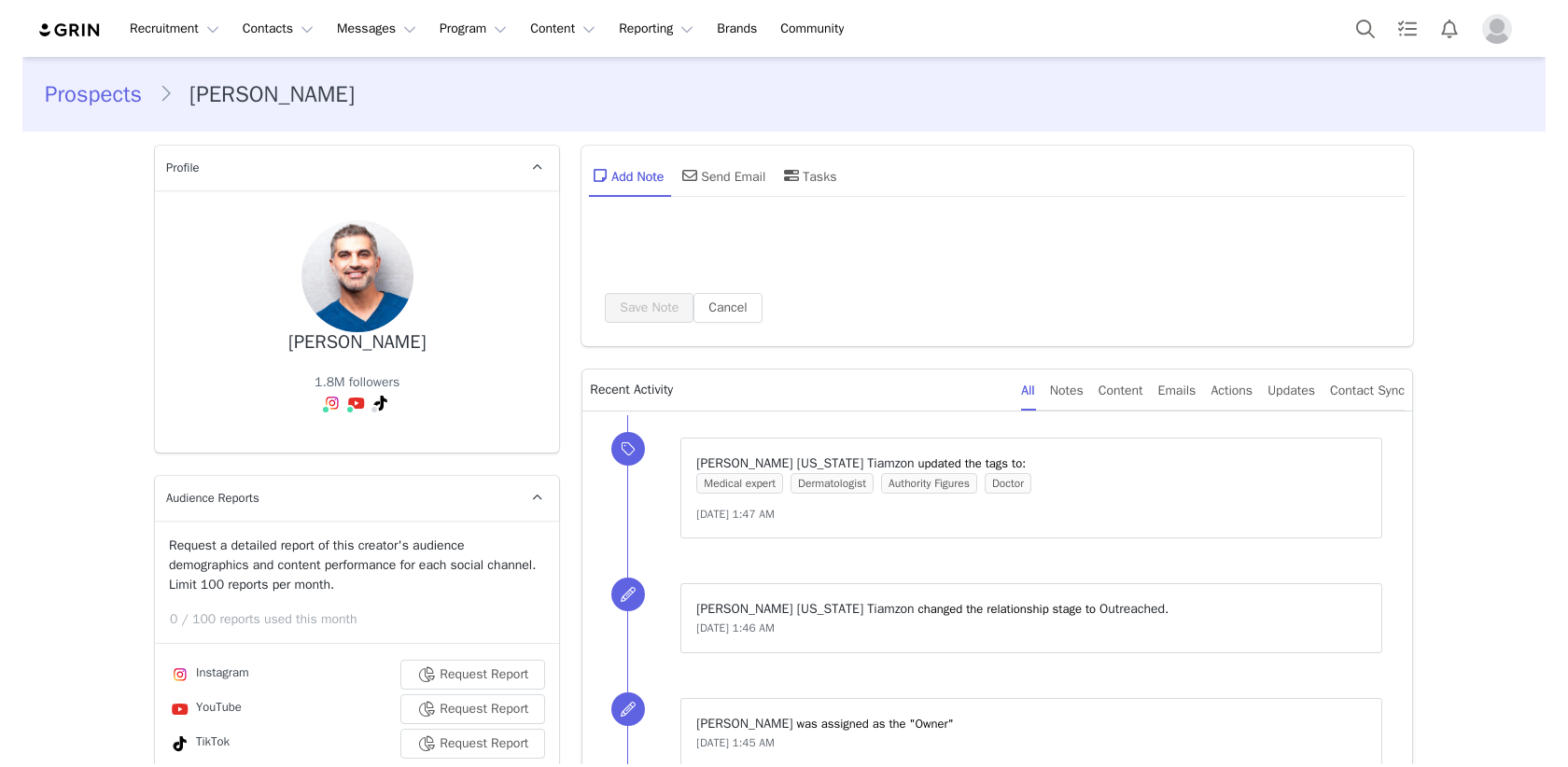 scroll, scrollTop: 0, scrollLeft: 0, axis: both 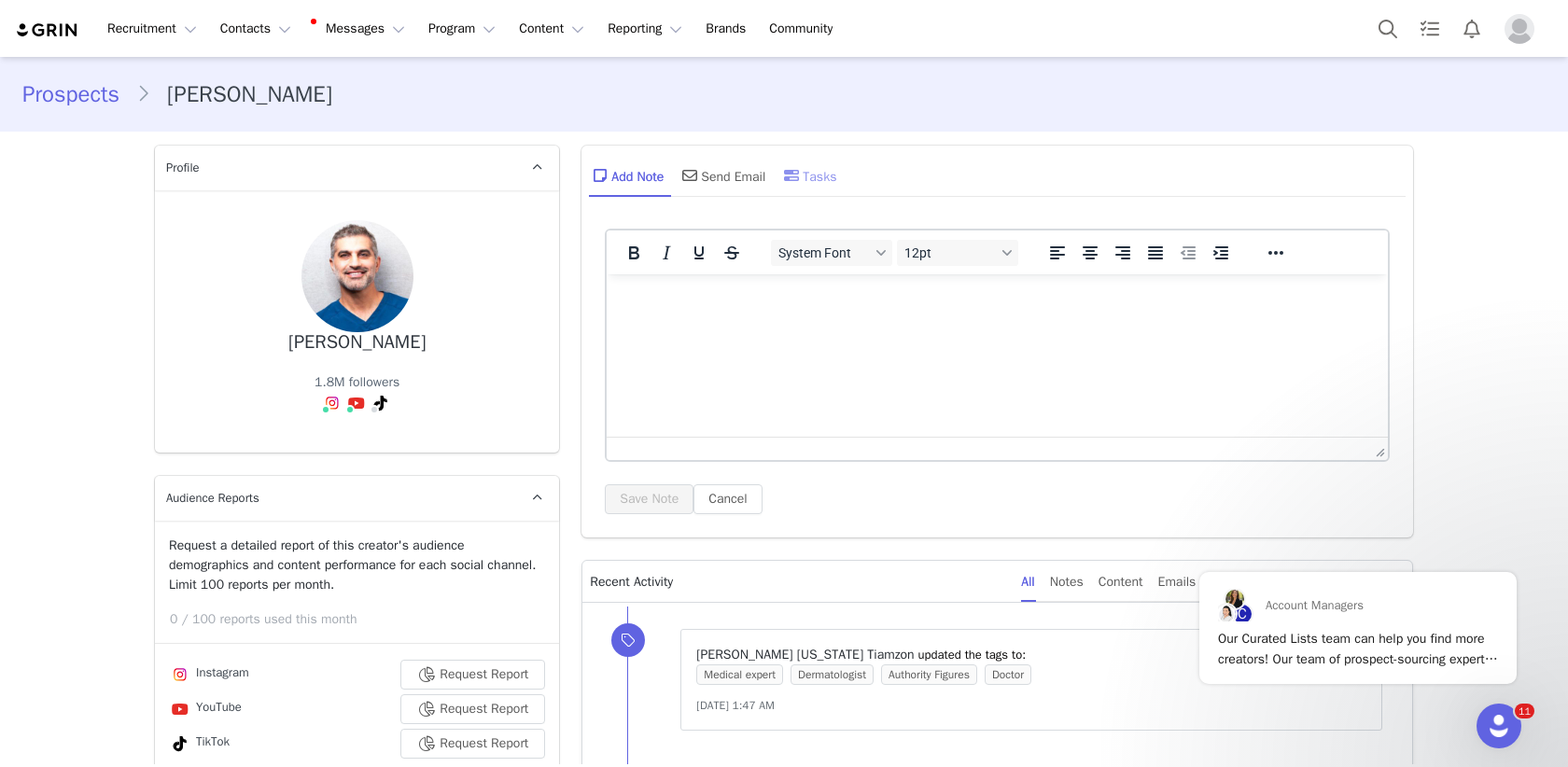 click on "Tasks" at bounding box center (808, 175) 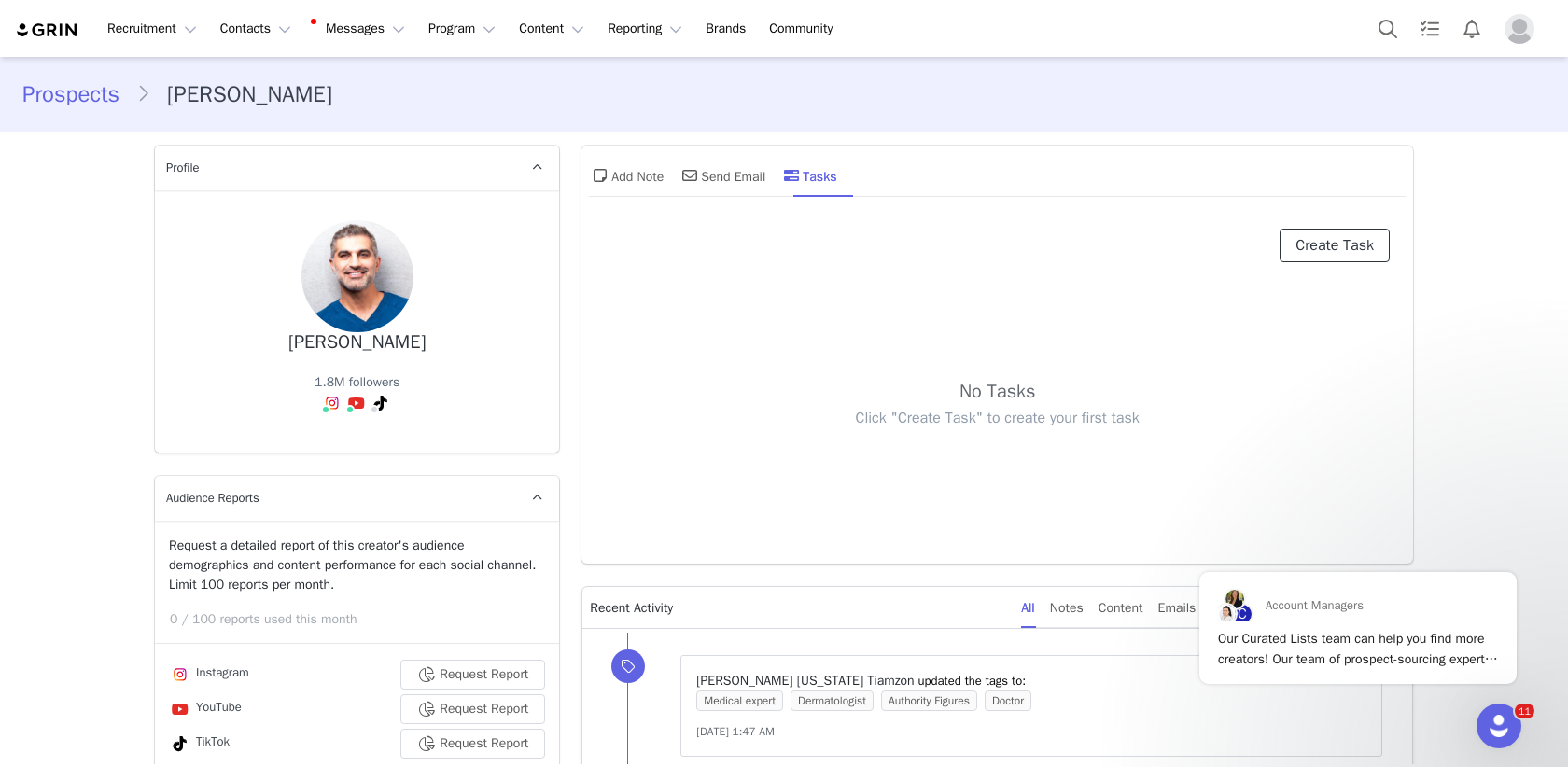 click on "Create Task" at bounding box center (1335, 245) 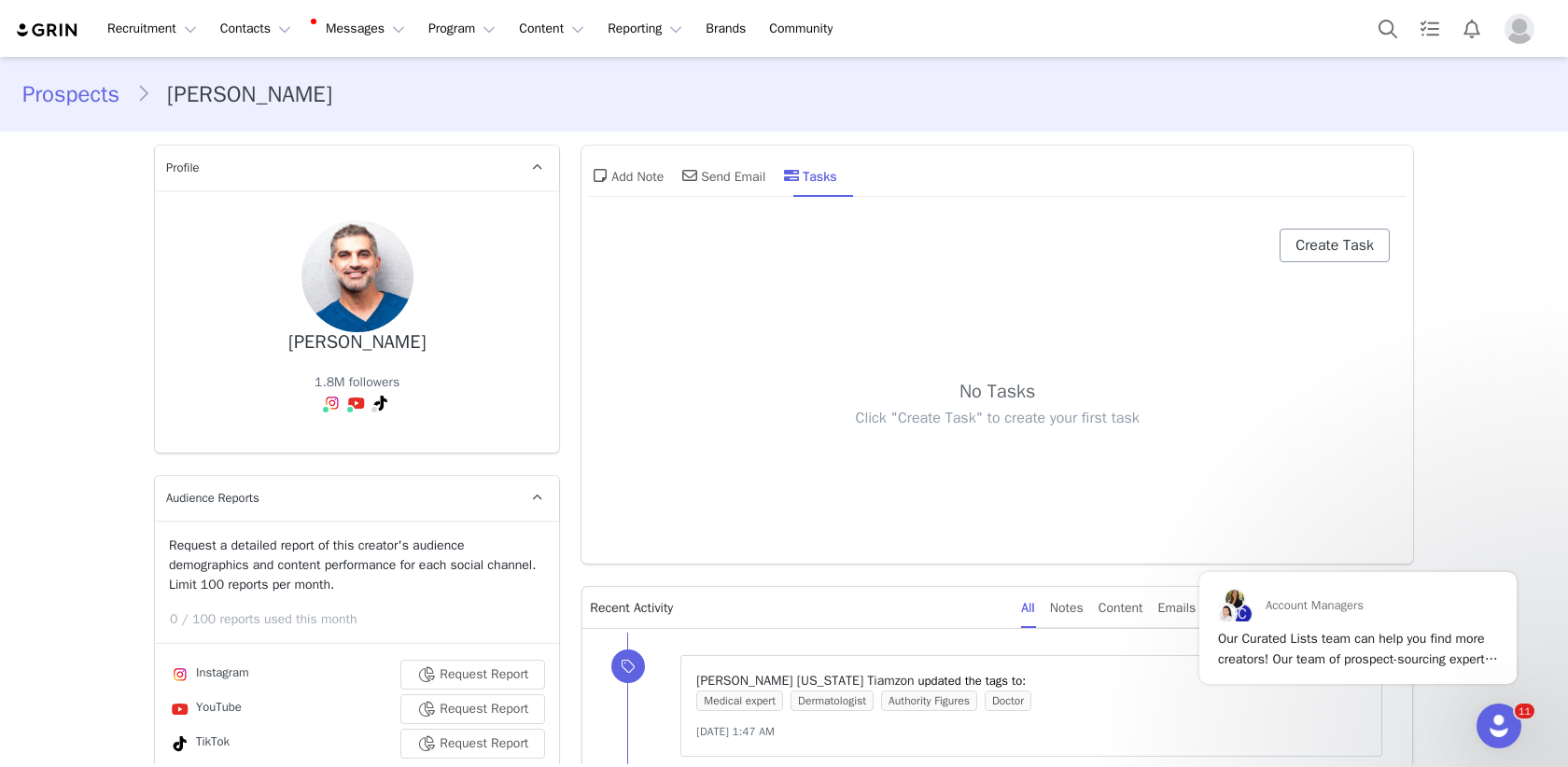 select on "[DATE]" 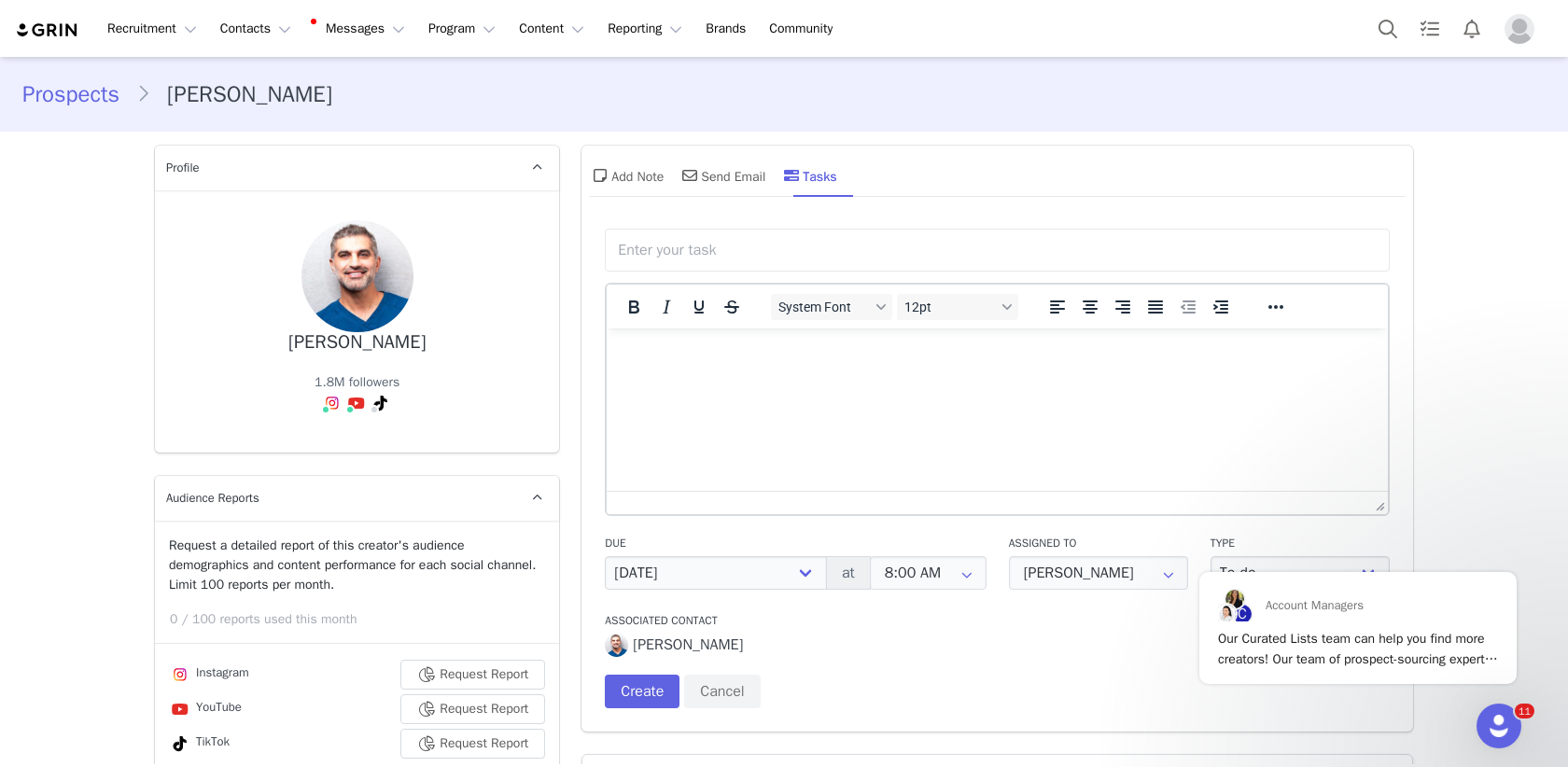 scroll, scrollTop: 0, scrollLeft: 0, axis: both 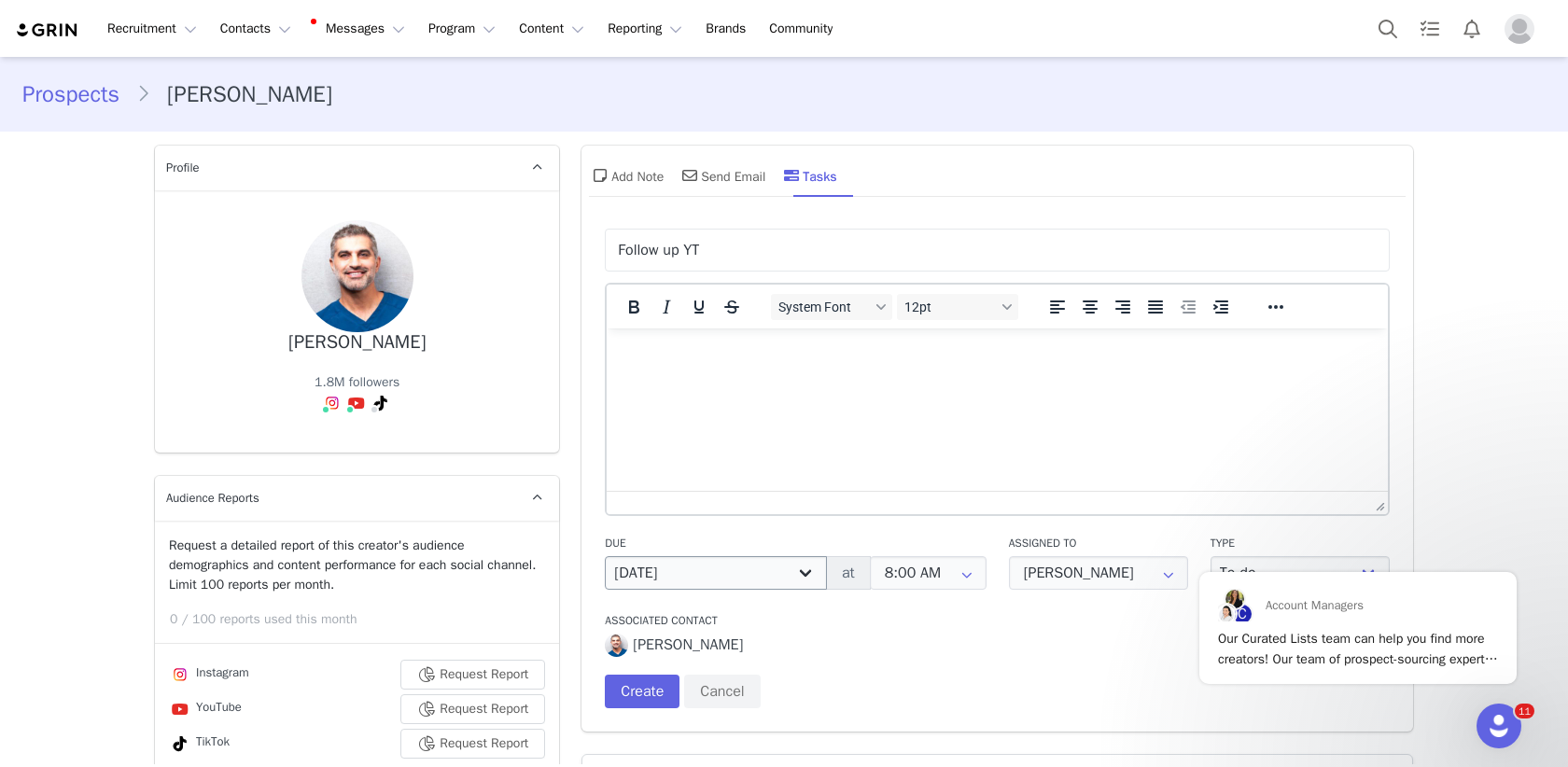 type on "Follow up YT" 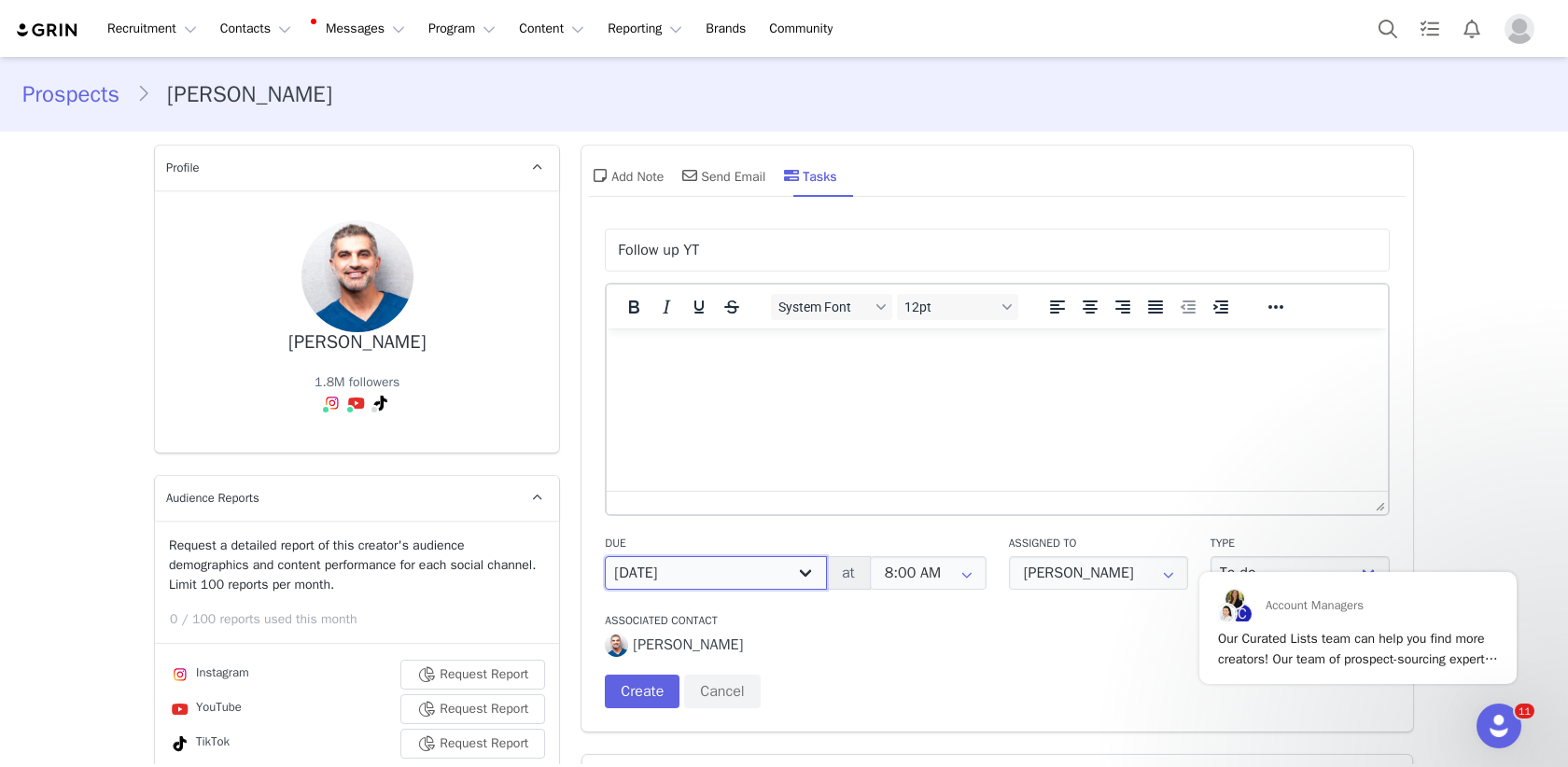 click on "[DATE]   [DATE]   [DATE]   [DATE]   Next week   [DATE]   Next month   Custom" at bounding box center [716, 573] 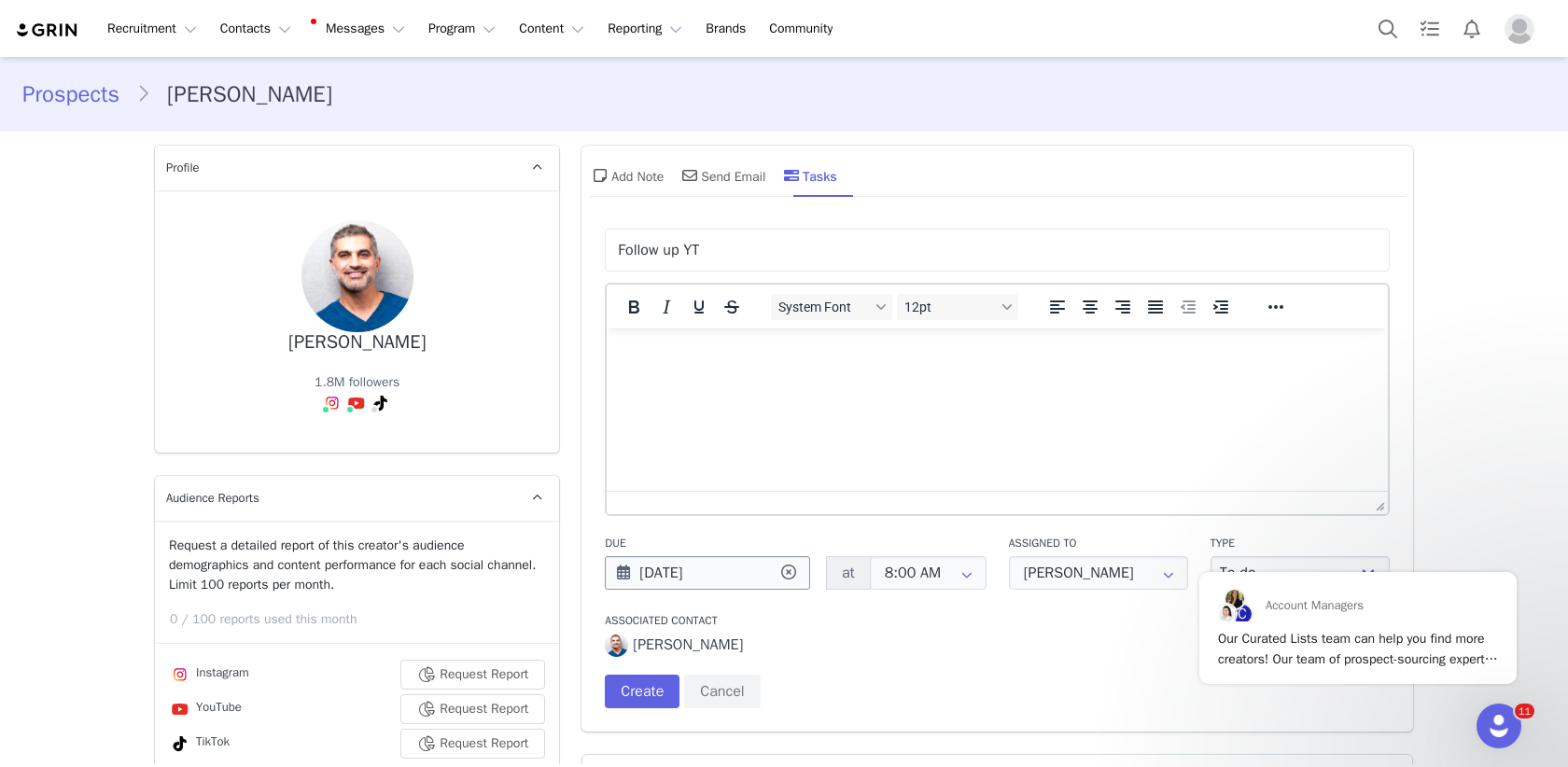 click on "[DATE]" at bounding box center [707, 573] 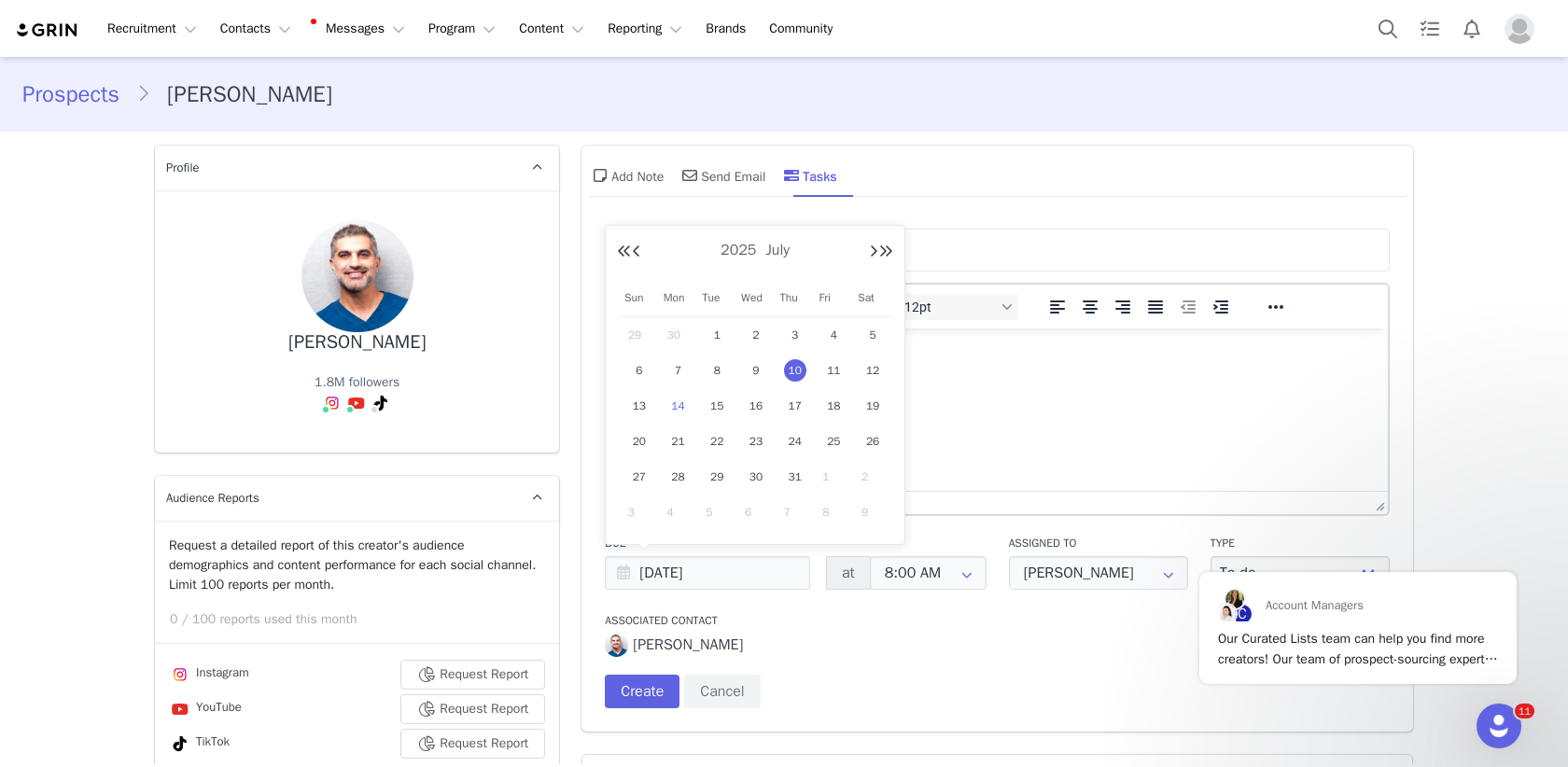 click on "14" at bounding box center [679, 406] 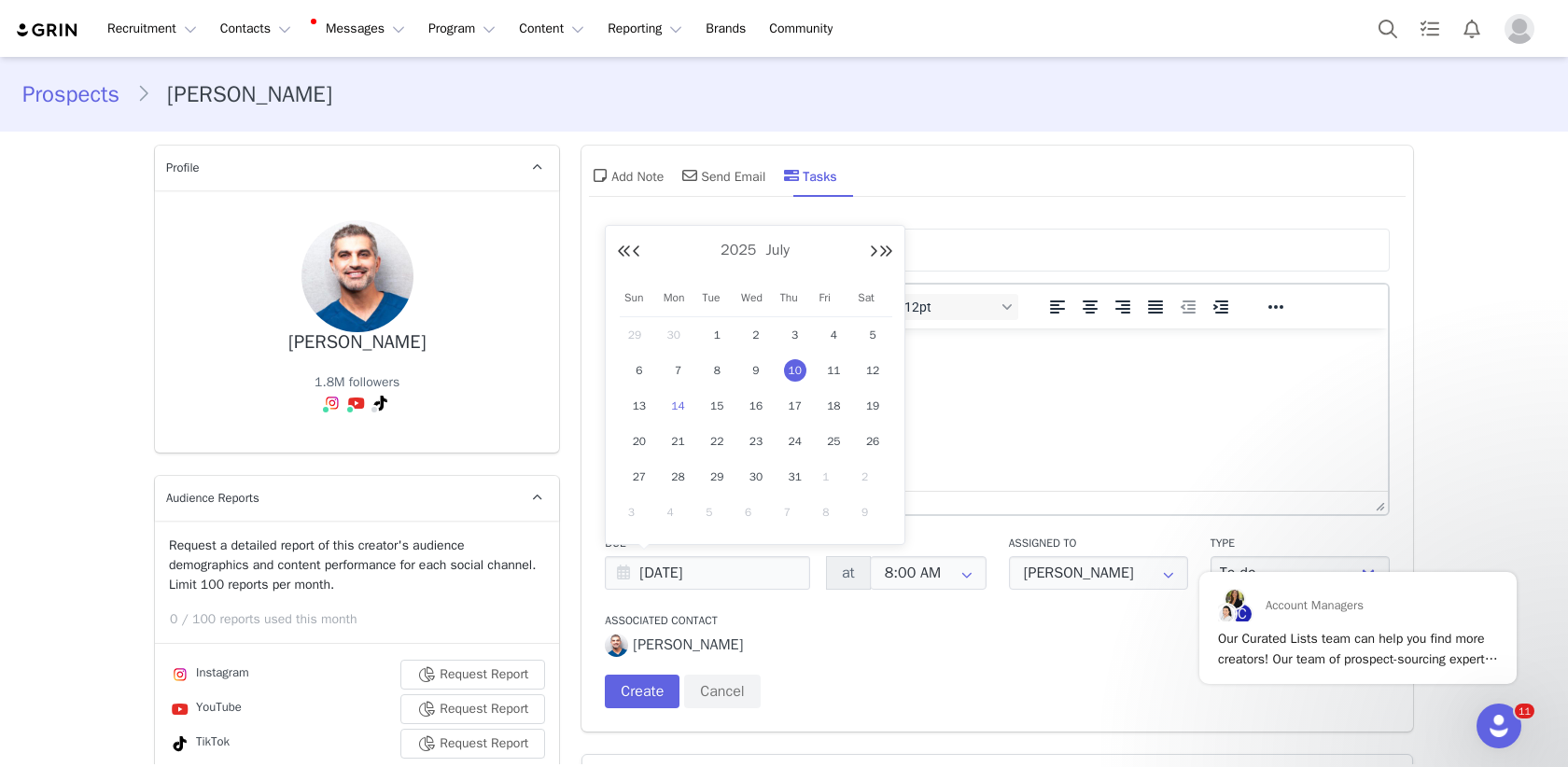 type on "[DATE]" 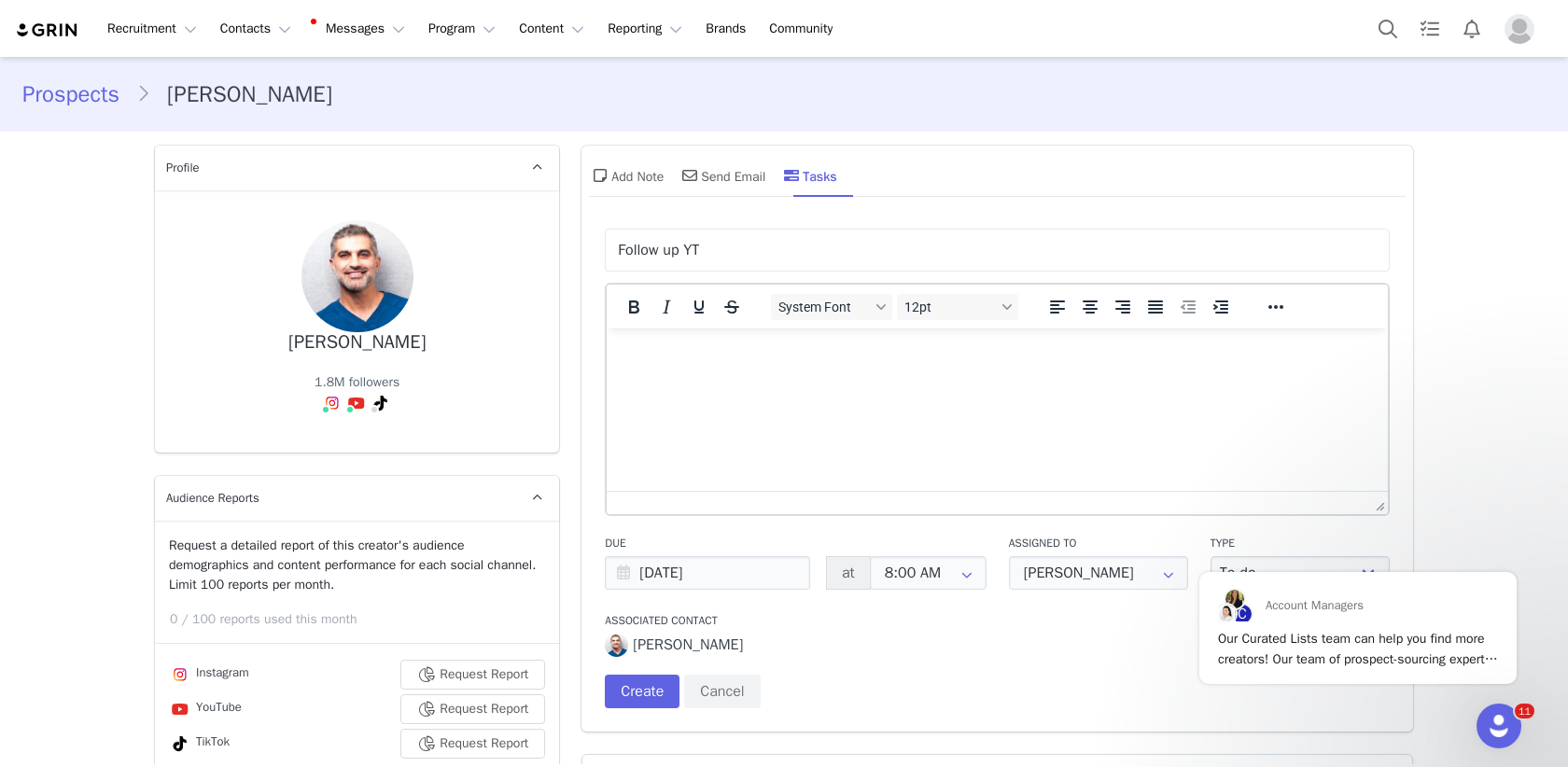click on "Follow up YT System Font 12pt To open the popup, press Shift+Enter To open the popup, press Shift+Enter To open the popup, press Shift+Enter To open the popup, press Shift+Enter  Due  07/14/2025 at 8:00 AM 12:00 AM 12:30 AM 1:00 AM 1:30 AM 2:00 AM 2:30 AM 3:00 AM 3:30 AM 4:00 AM 4:30 AM 5:00 AM 5:30 AM 6:00 AM 6:30 AM 7:00 AM 7:30 AM 8:00 AM 8:30 AM 9:00 AM 9:30 AM 10:00 AM 10:30 AM 11:00 AM 11:30 AM 12:00 PM 12:30 PM 1:00 PM 1:30 PM 2:00 PM 2:30 PM 3:00 PM 3:30 PM 4:00 PM 4:30 PM 5:00 PM 5:30 PM 6:00 PM 6:30 PM 7:00 PM 7:30 PM 8:00 PM 8:30 PM 9:00 PM 9:30 PM 10:00 PM 10:30 PM 11:00 PM 11:30 PM  Assigned to  Laura Altdorffer Aliza Abad Ciara Maine Tiamzon iRESTORE Admin kenny u Laura Altdorffer Leah Chris Flores  Type   To-do   Email   Associated Contact   Dr. Amir M Karam  Change  Create  Cancel" at bounding box center (997, 475) 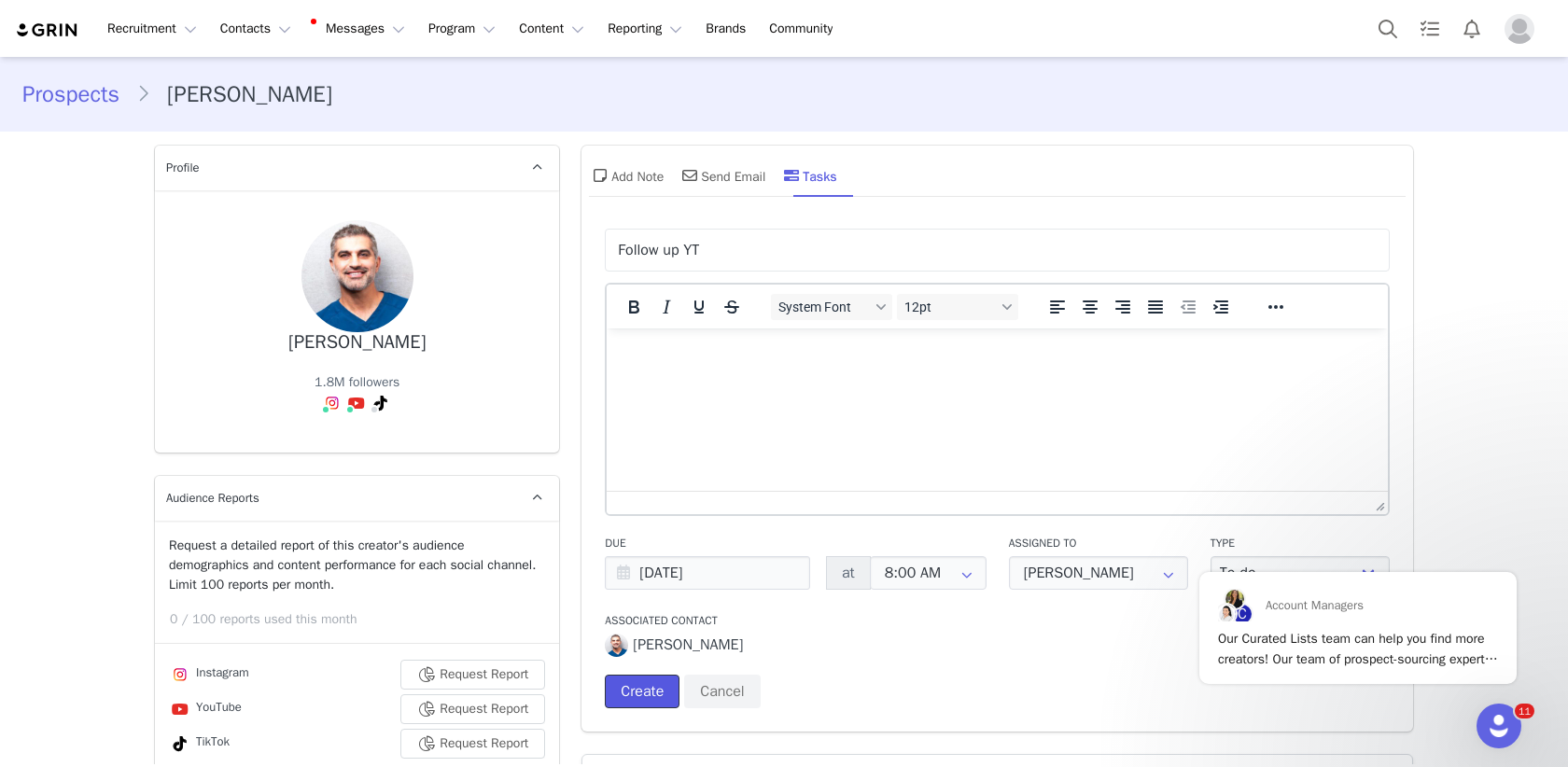 click on "Create" at bounding box center [642, 691] 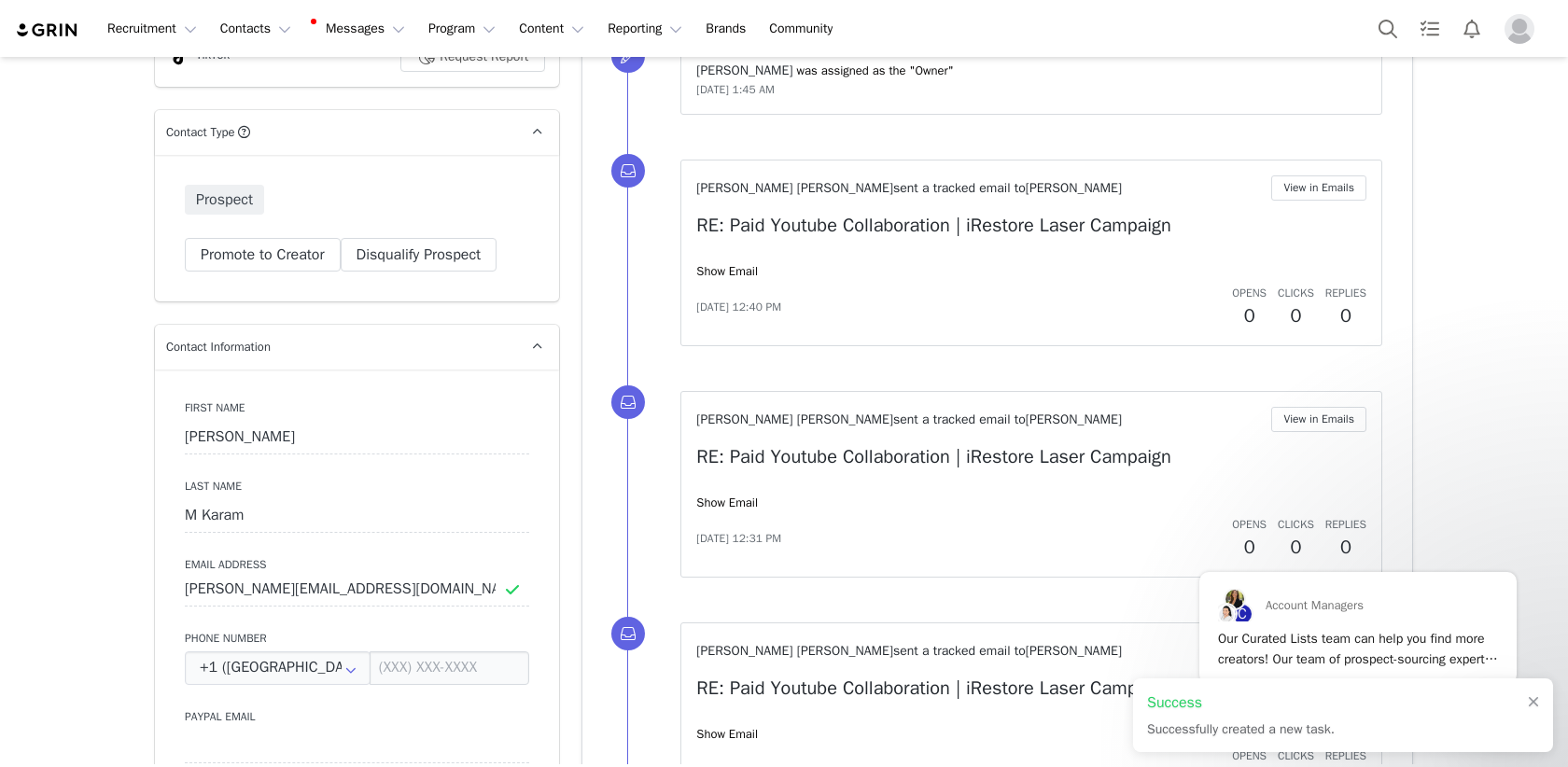 scroll, scrollTop: 919, scrollLeft: 0, axis: vertical 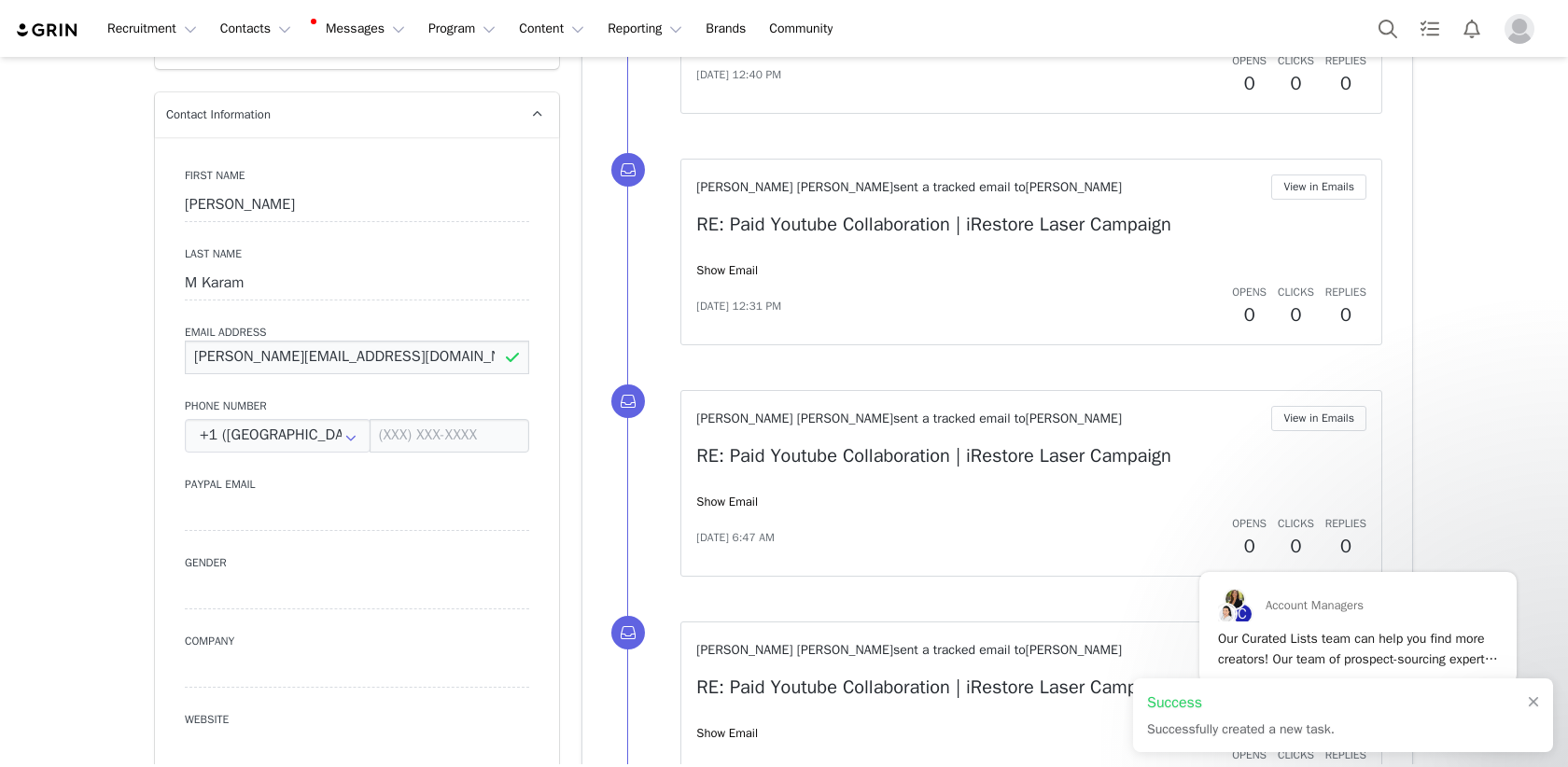 click on "danielle@drkaram.com" at bounding box center (357, 357) 